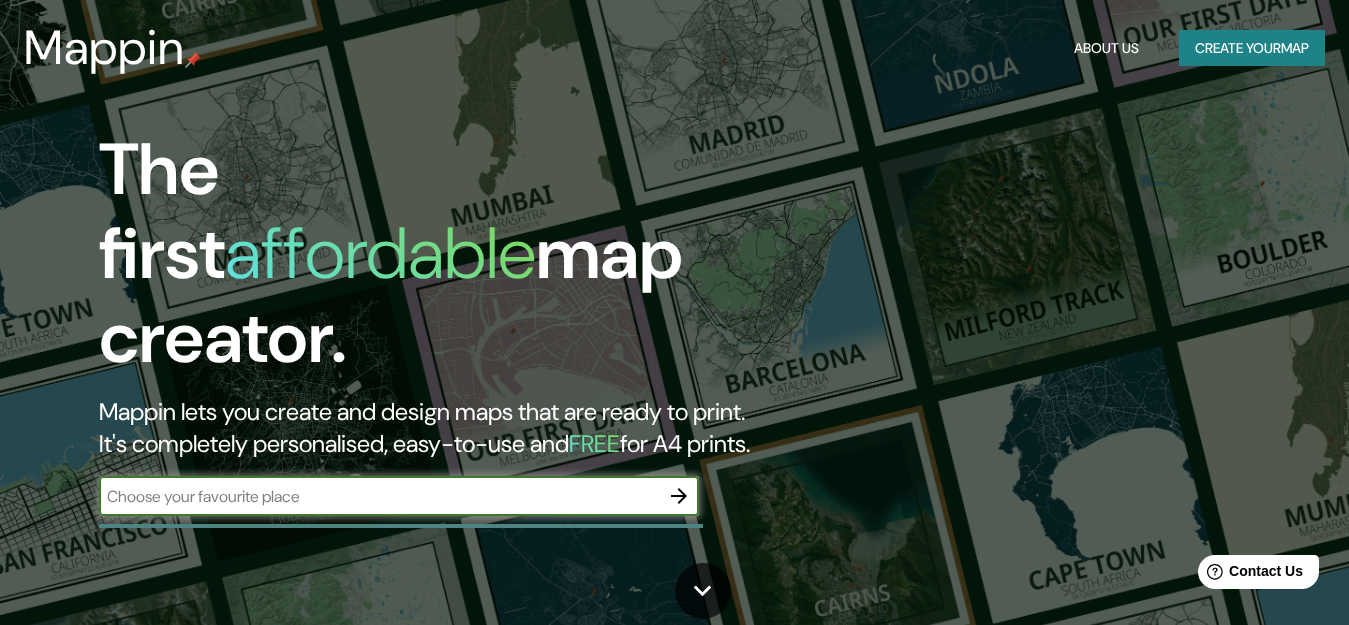 scroll, scrollTop: 0, scrollLeft: 0, axis: both 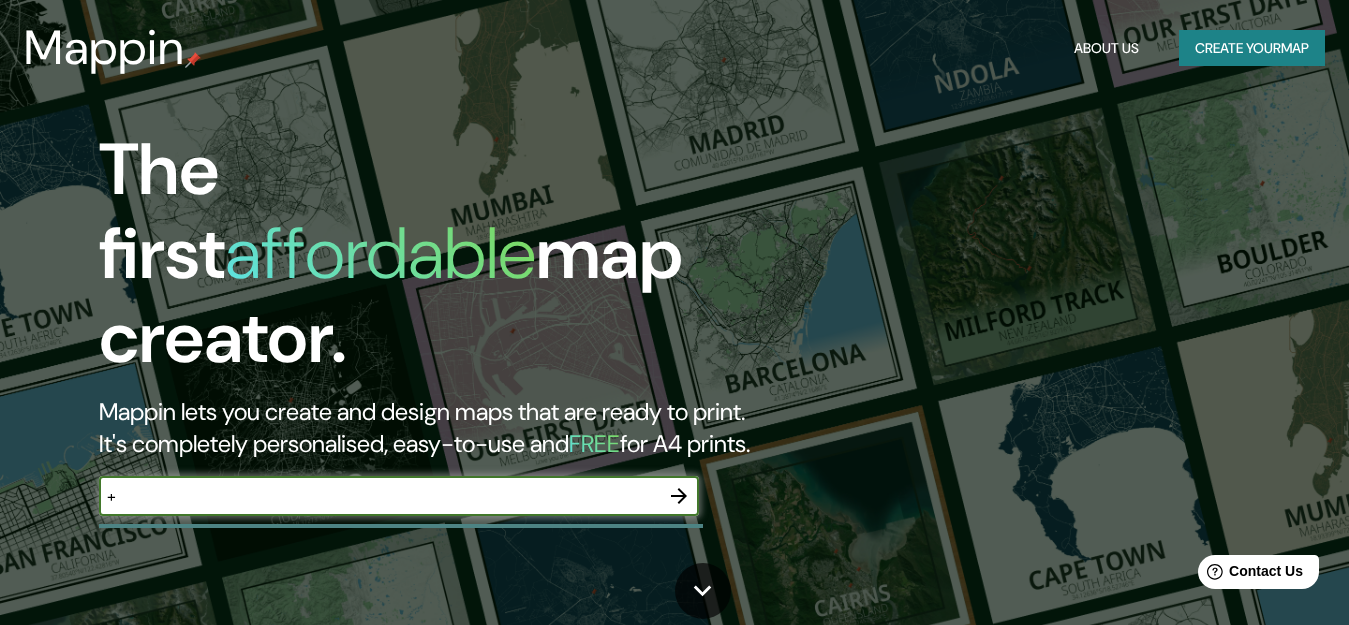 type 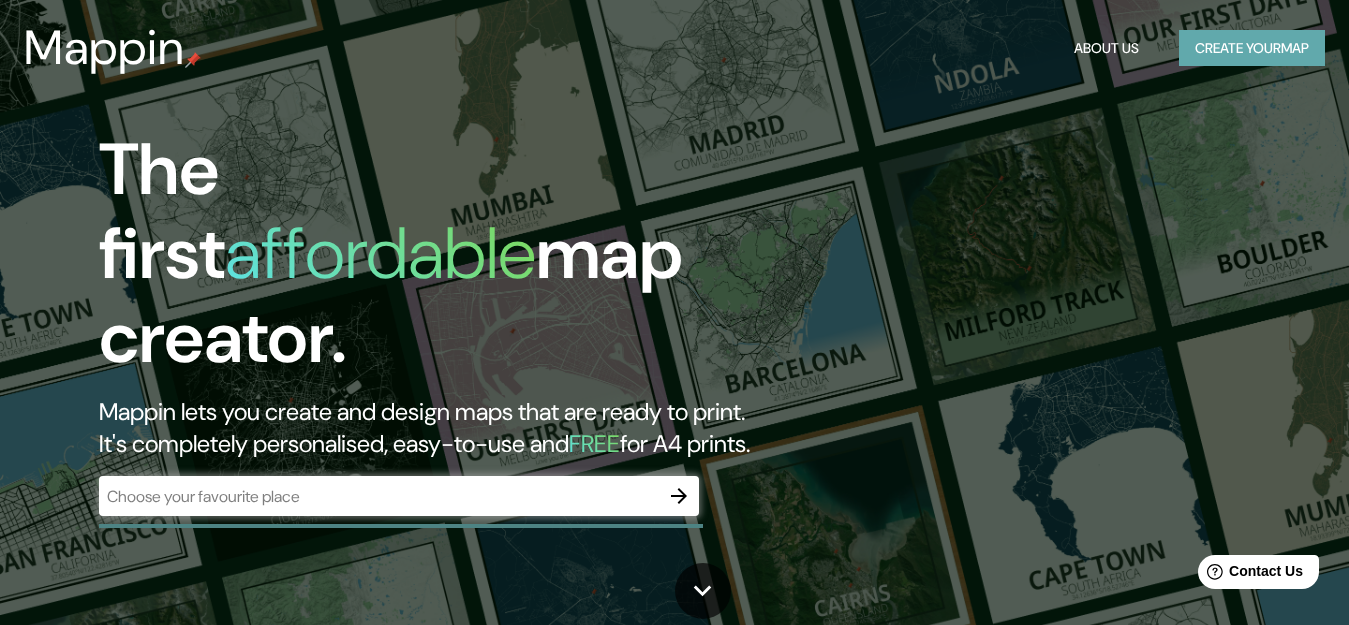 click on "Create your   map" at bounding box center [1252, 48] 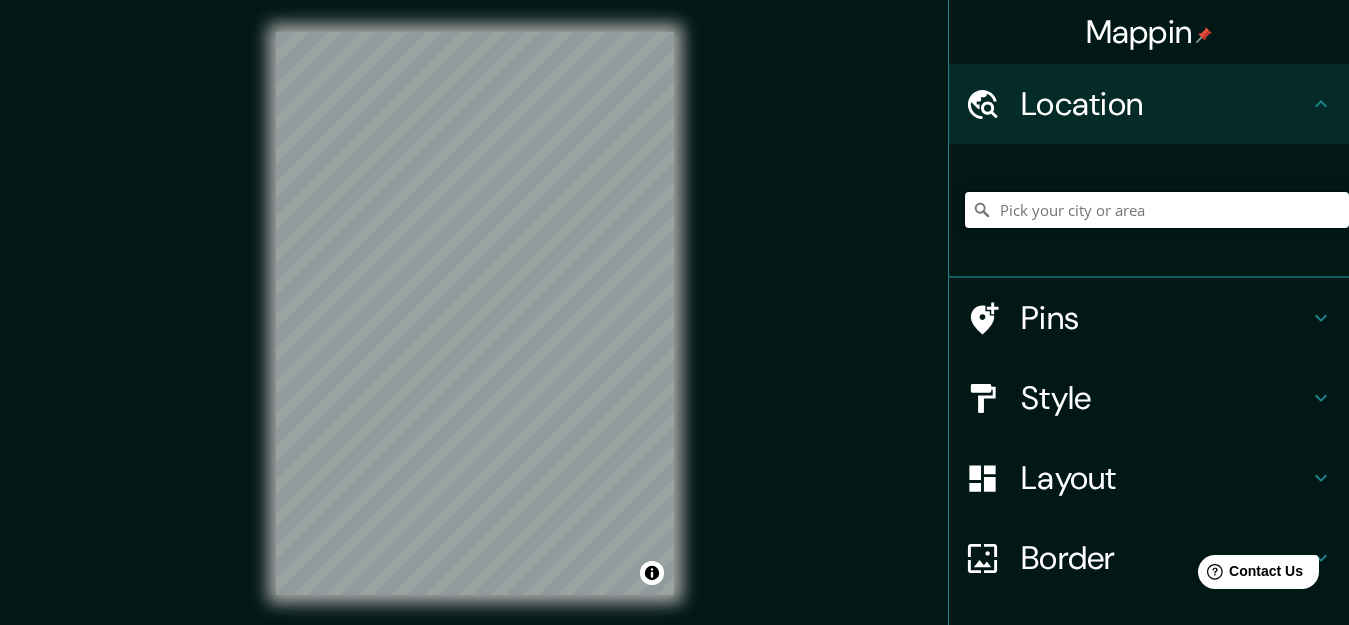 click at bounding box center (1157, 210) 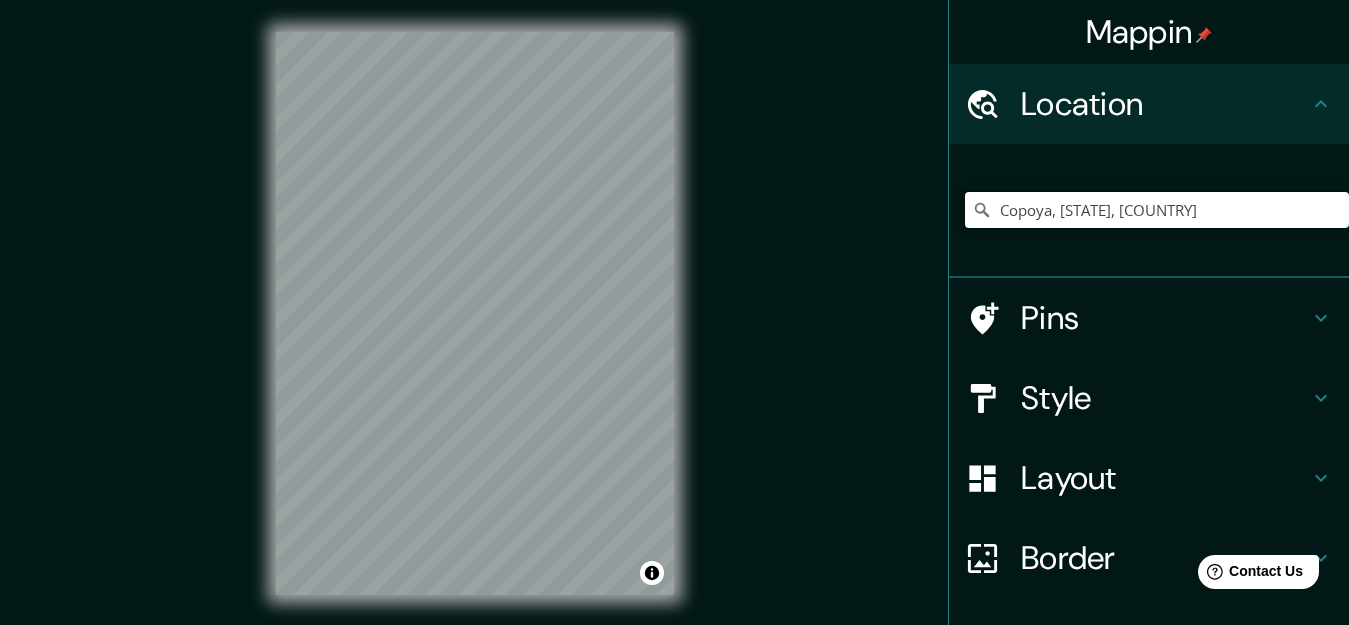 type on "Copoya, [STATE], [COUNTRY]" 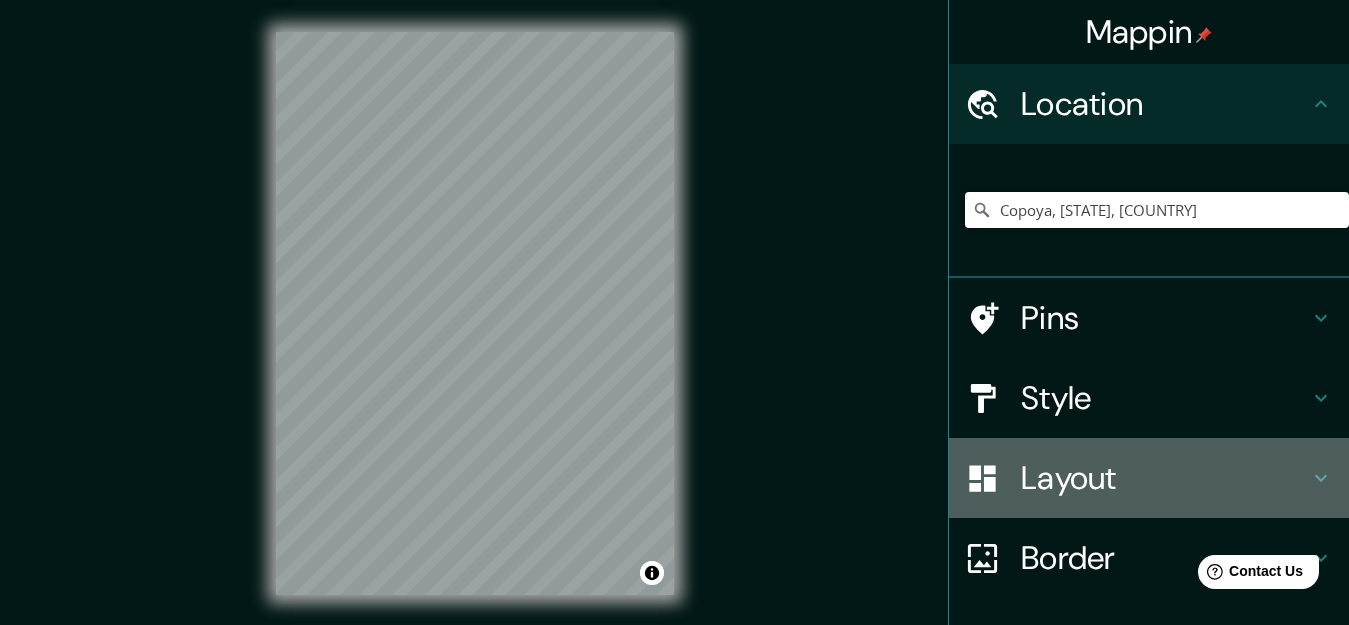 click on "Layout" at bounding box center [1149, 478] 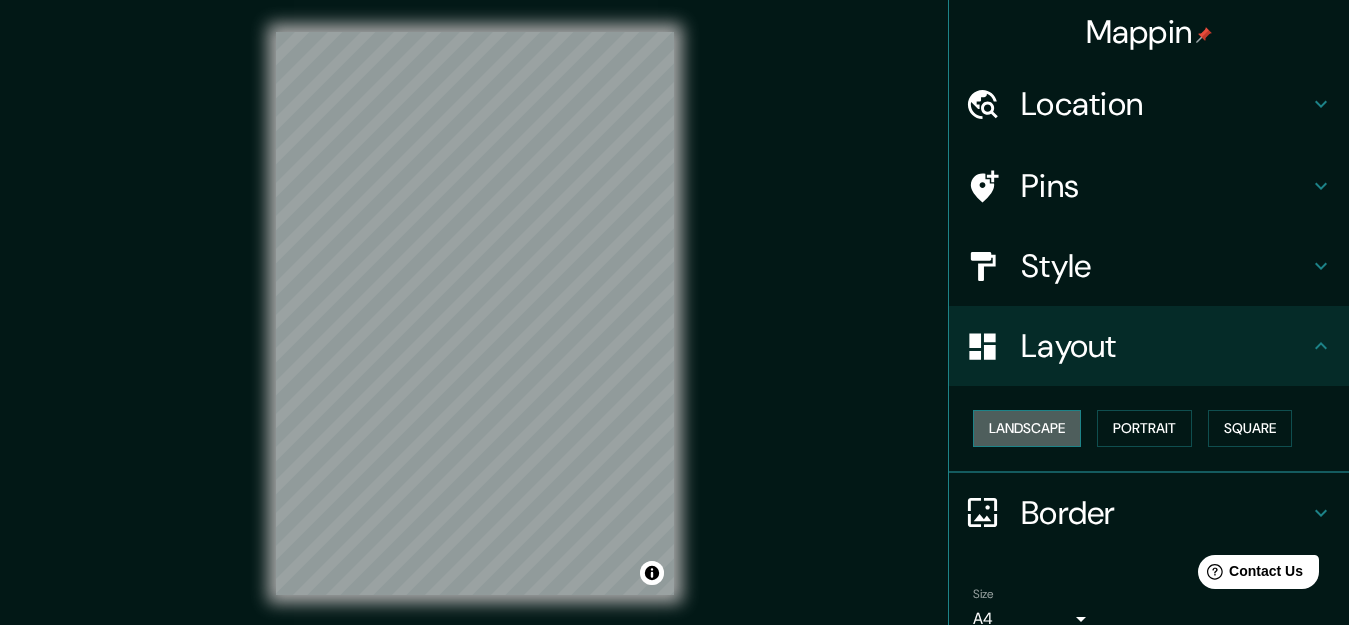 click on "Landscape" at bounding box center [1027, 428] 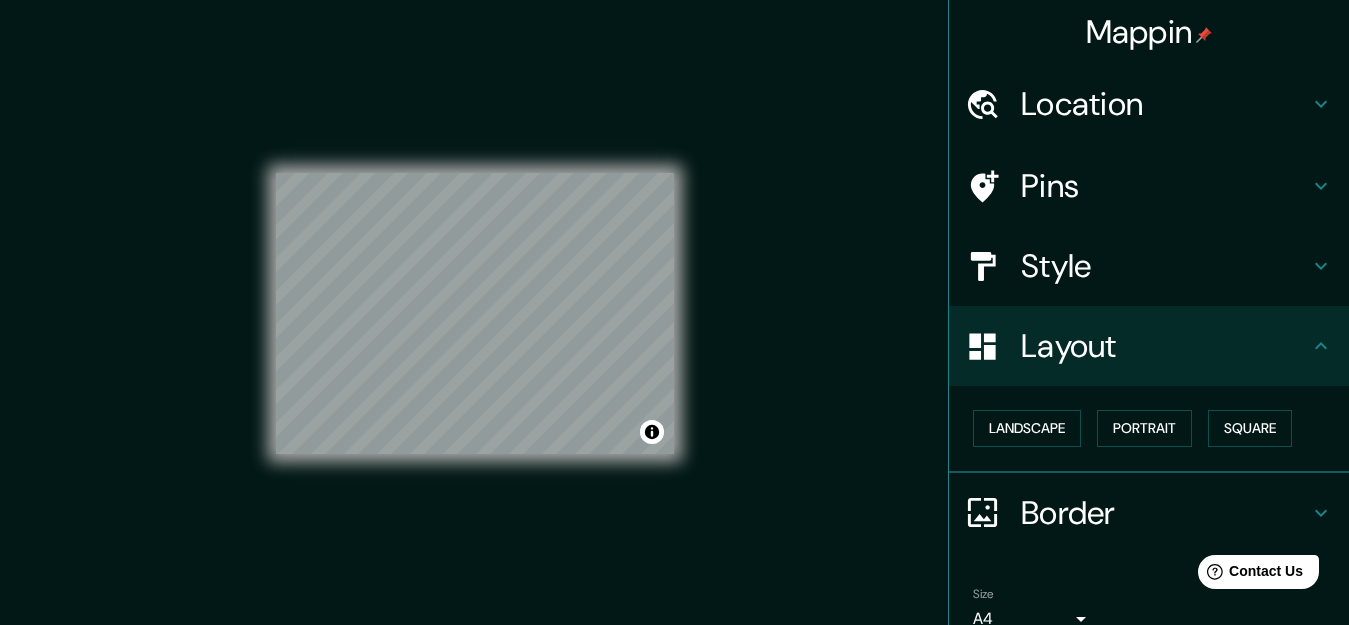 click on "Landscape Portrait Square" at bounding box center (1157, 428) 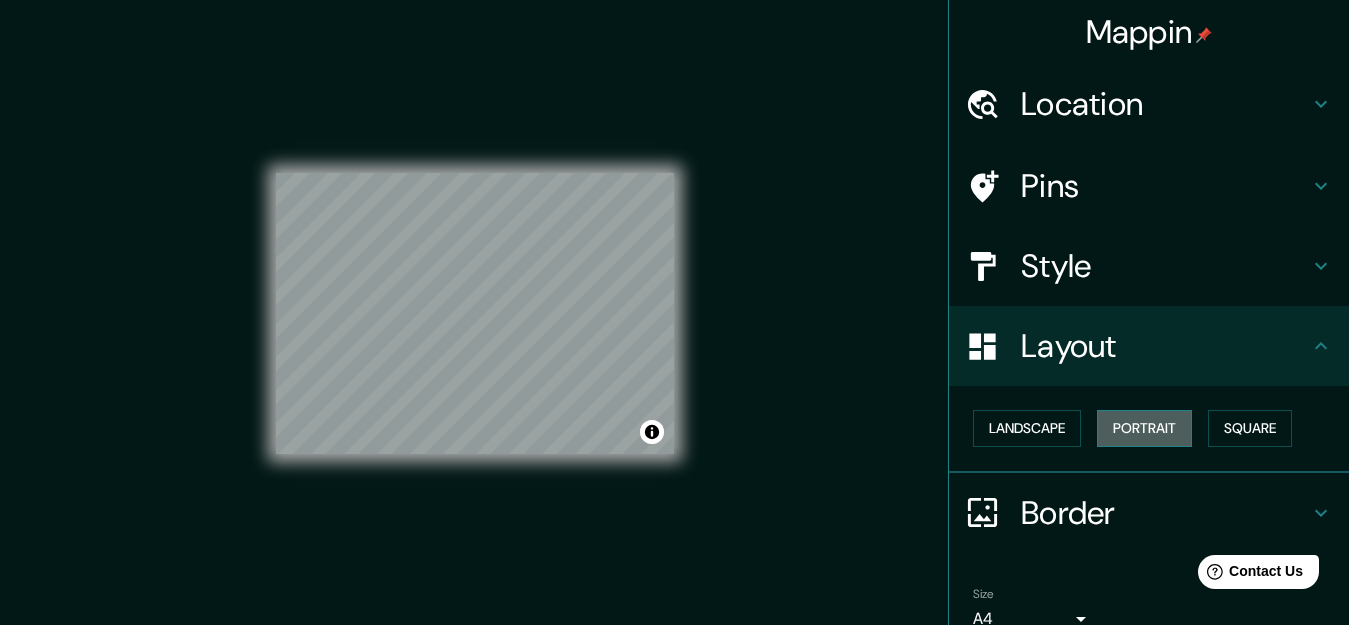 click on "Portrait" at bounding box center (1144, 428) 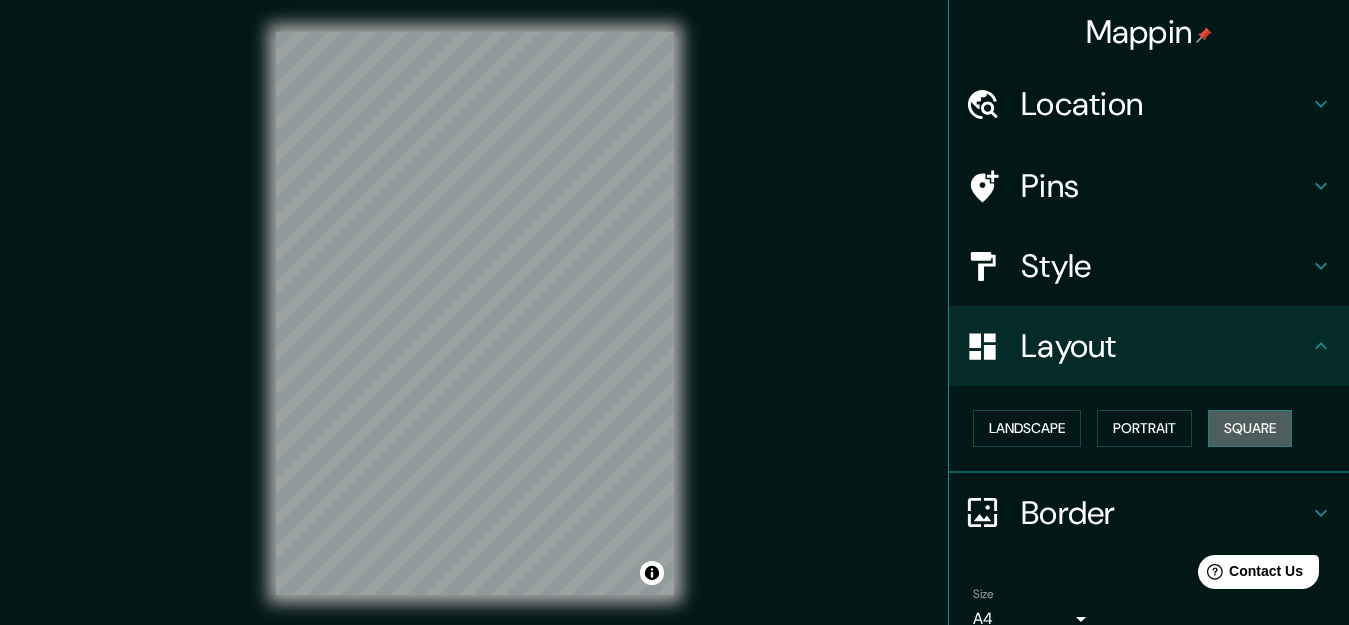 click on "Square" at bounding box center (1250, 428) 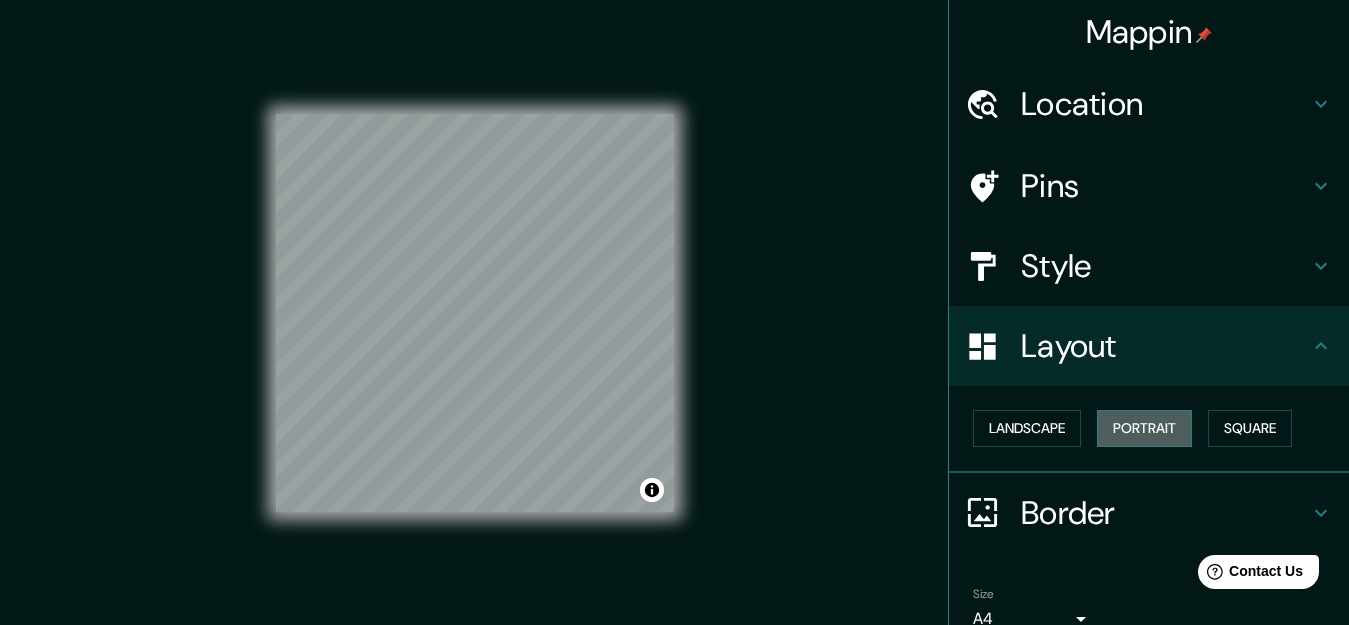 click on "Portrait" at bounding box center (1144, 428) 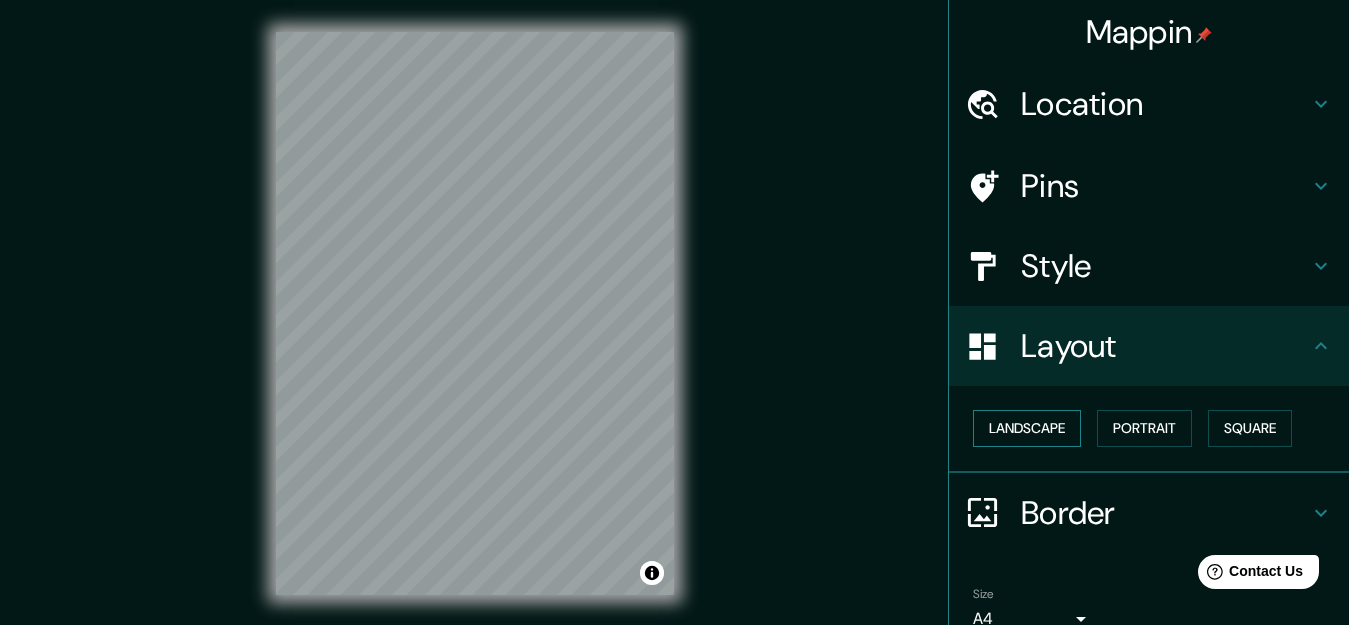 click on "Landscape" at bounding box center [1027, 428] 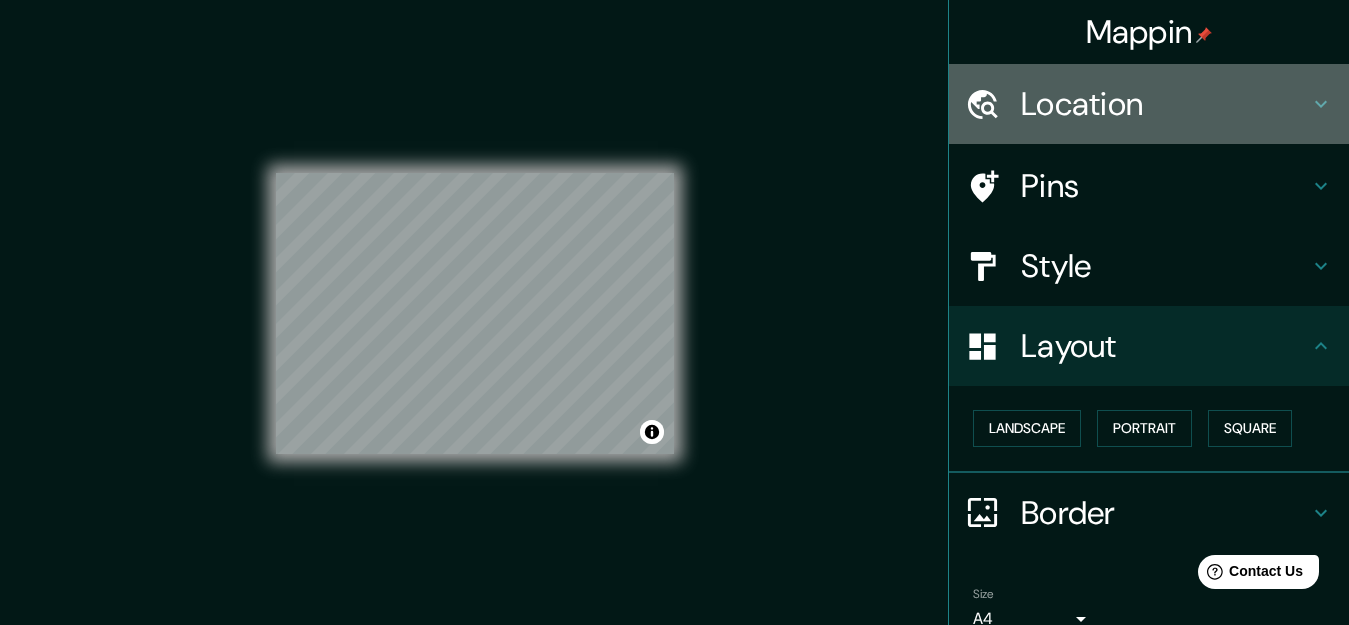 click on "Location" at bounding box center (1165, 104) 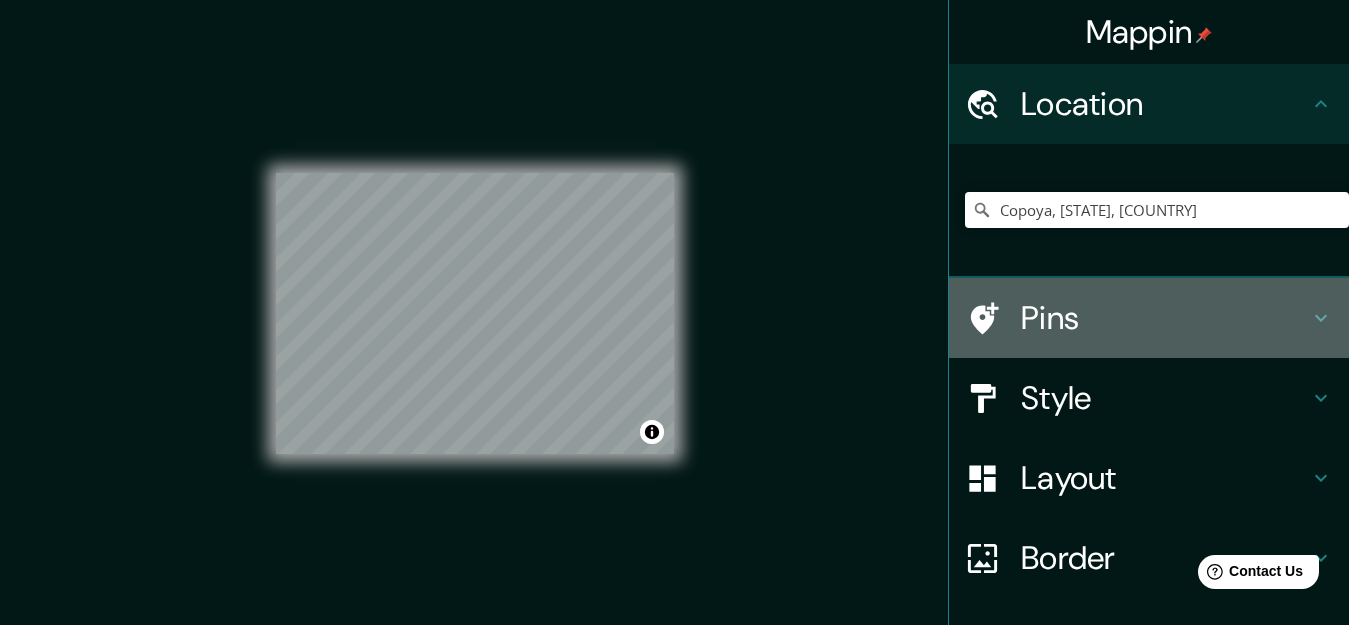click on "Pins" at bounding box center (1165, 318) 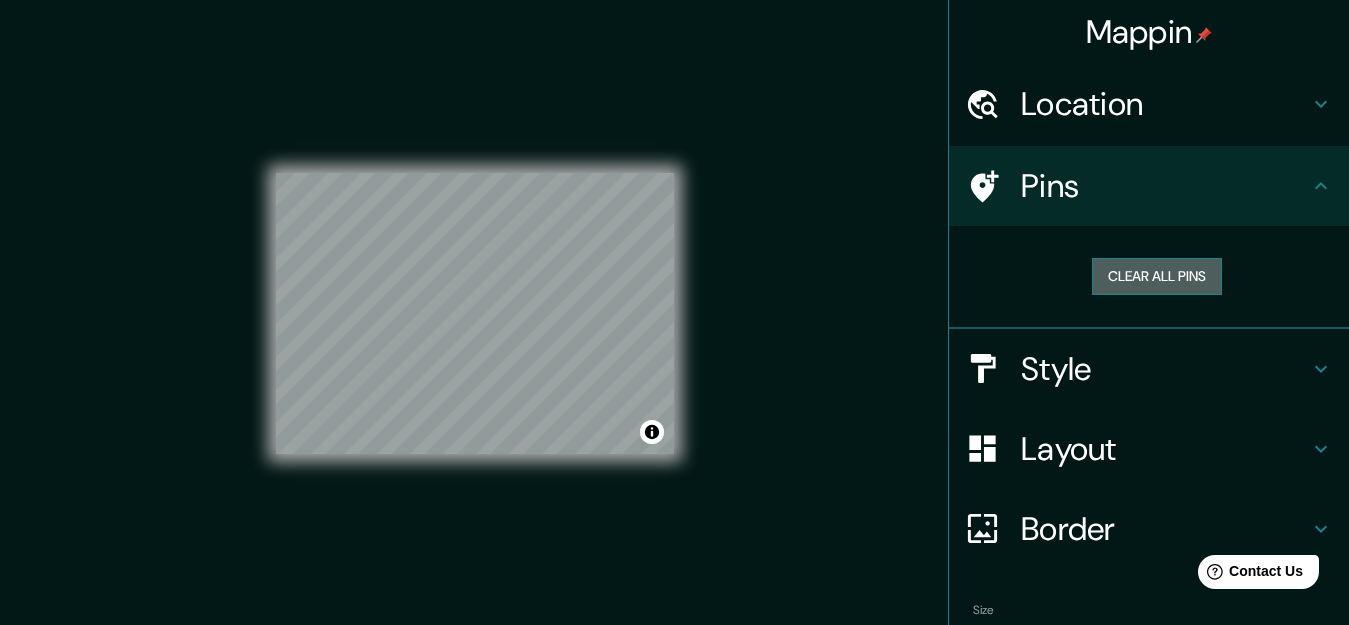 click on "Clear all pins" at bounding box center [1157, 276] 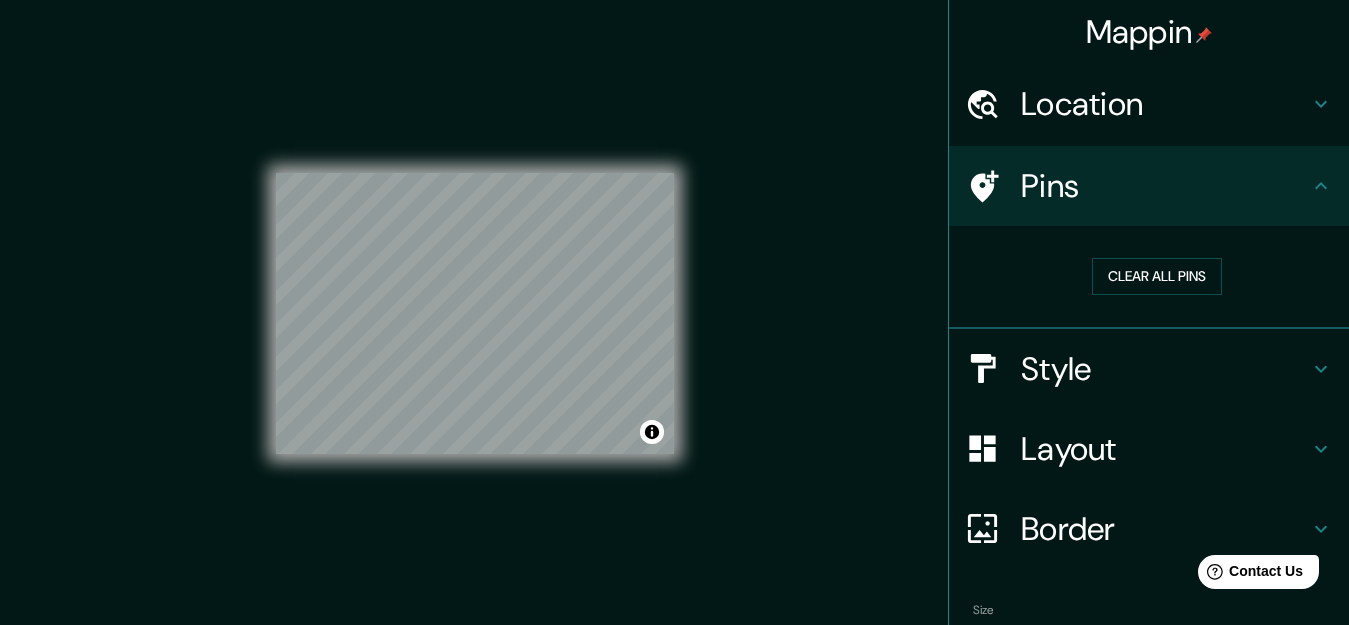 click 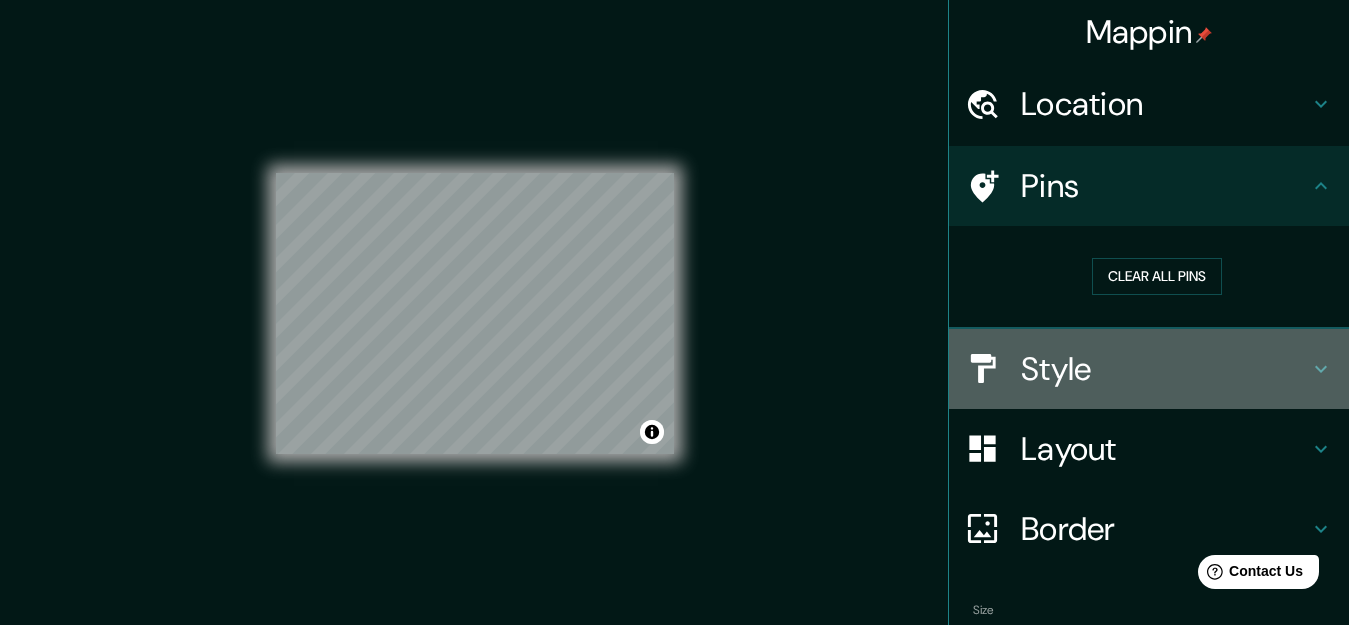 click on "Style" at bounding box center [1165, 369] 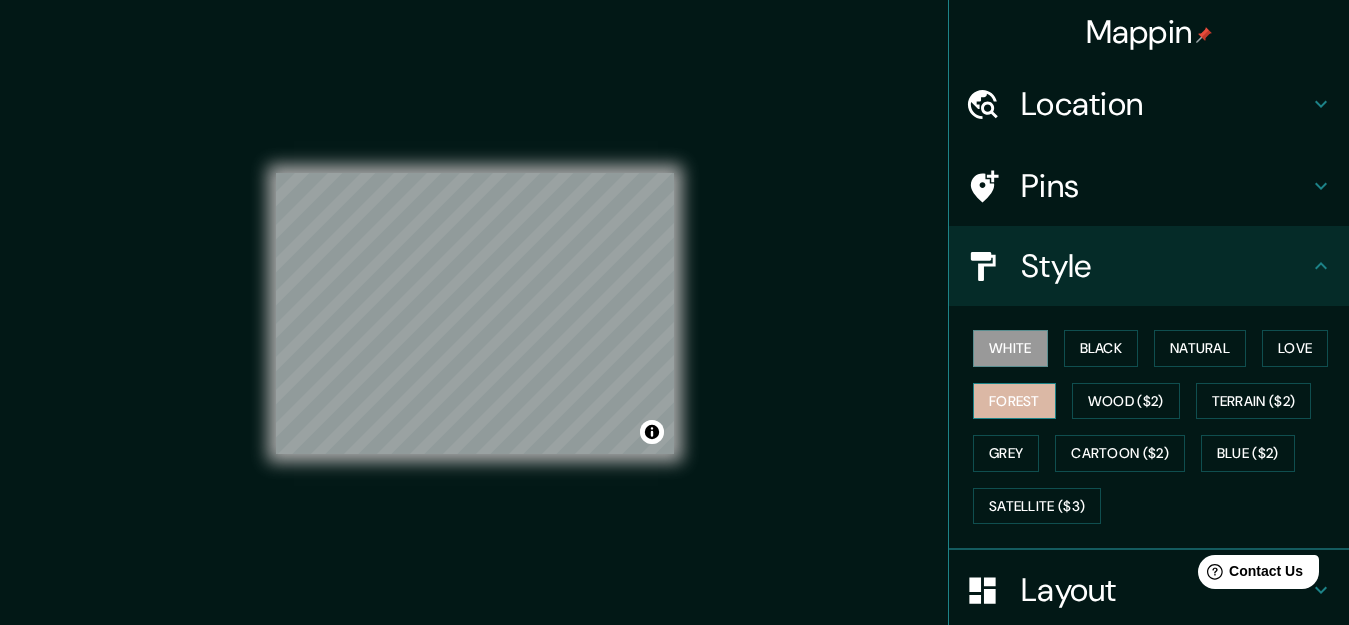 click on "Forest" at bounding box center (1014, 401) 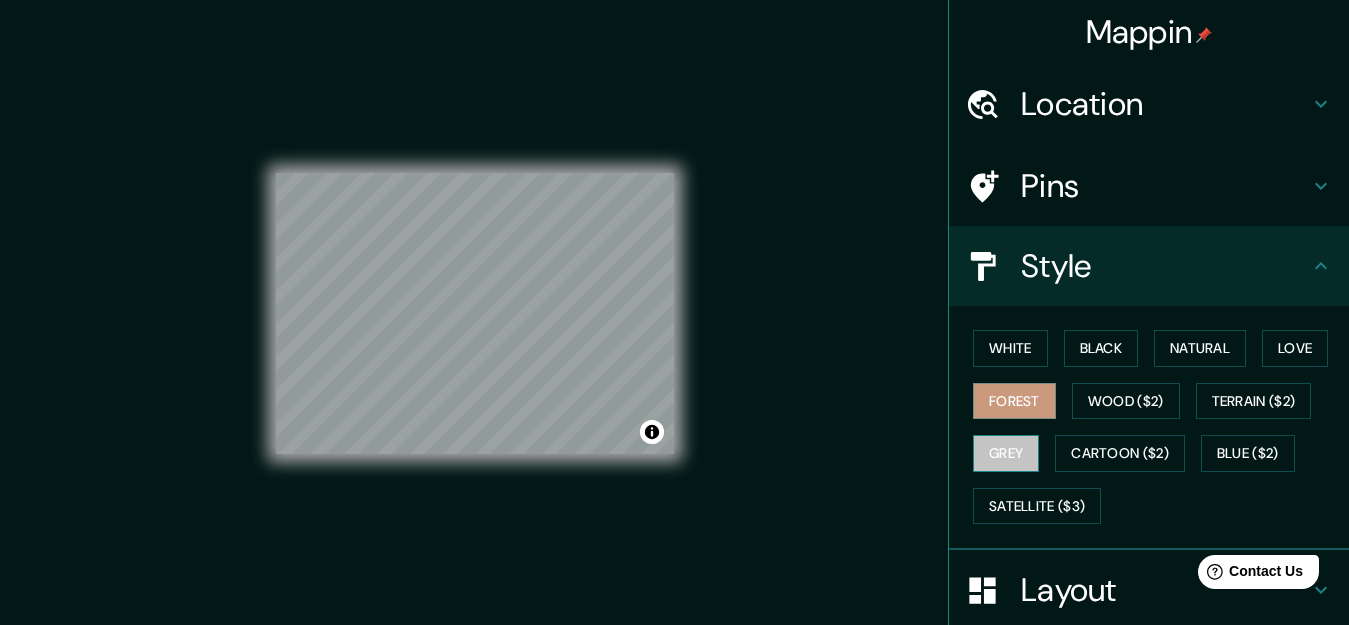 click on "Grey" at bounding box center (1006, 453) 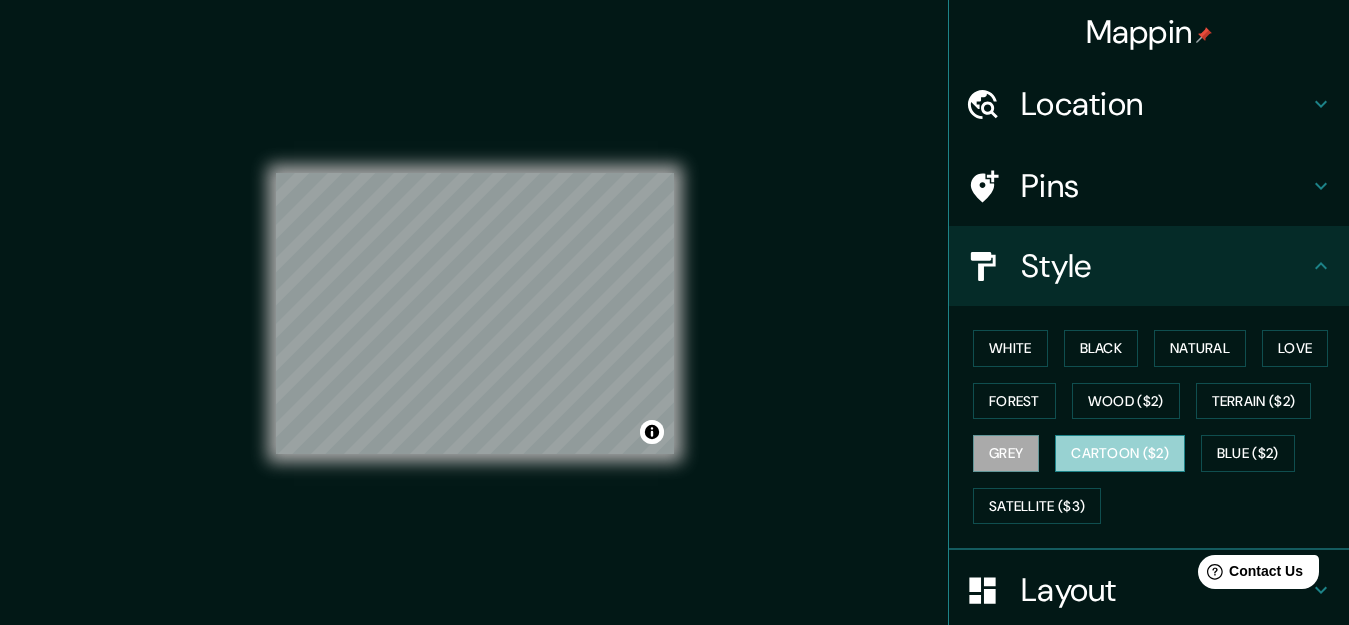 click on "Cartoon ($2)" at bounding box center (1120, 453) 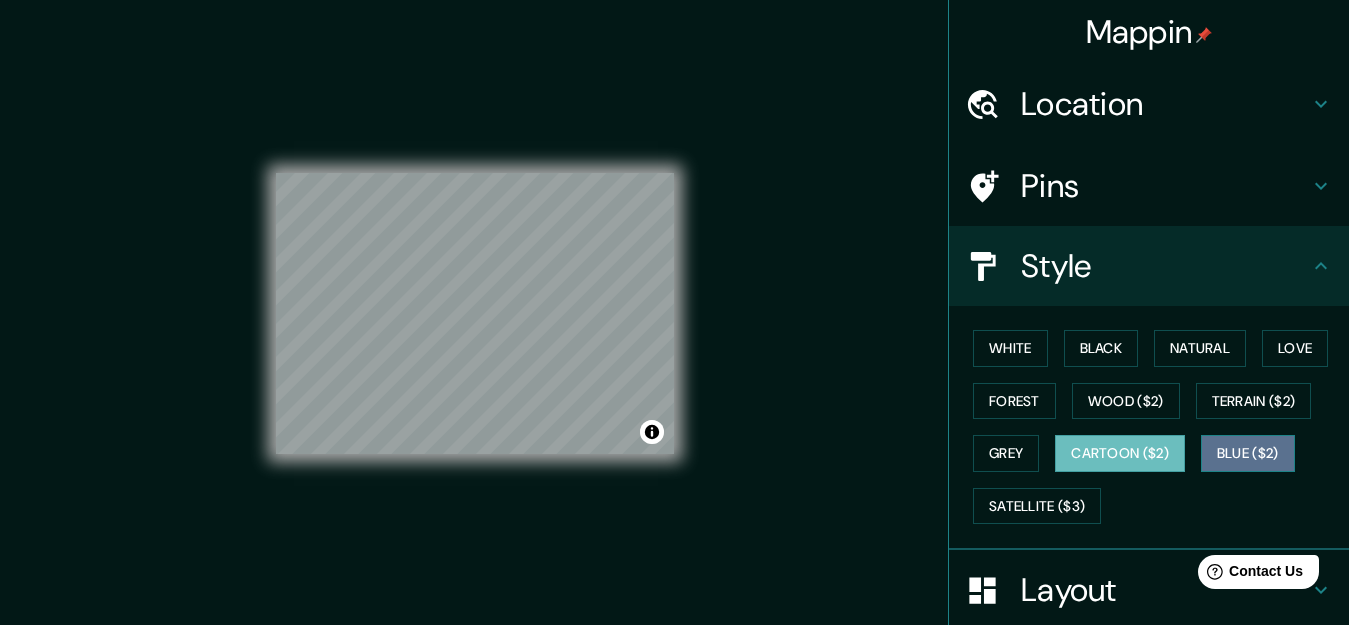 click on "Blue ($2)" at bounding box center [1248, 453] 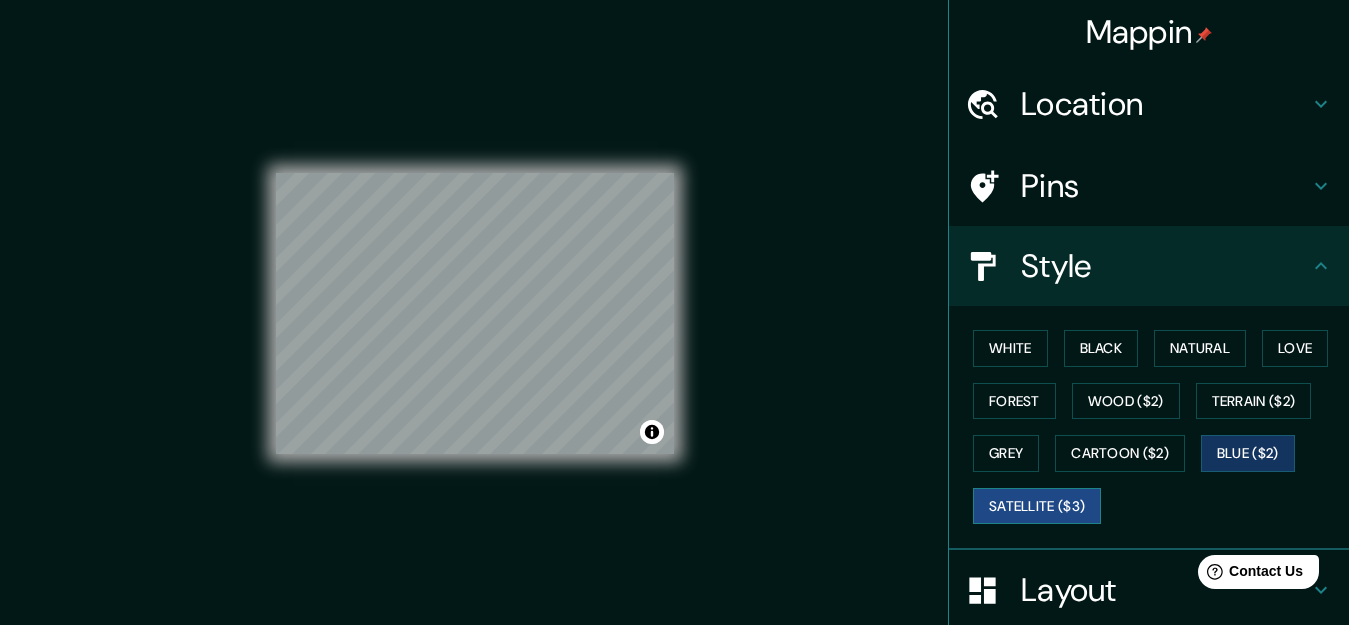 click on "Satellite ($3)" at bounding box center (1037, 506) 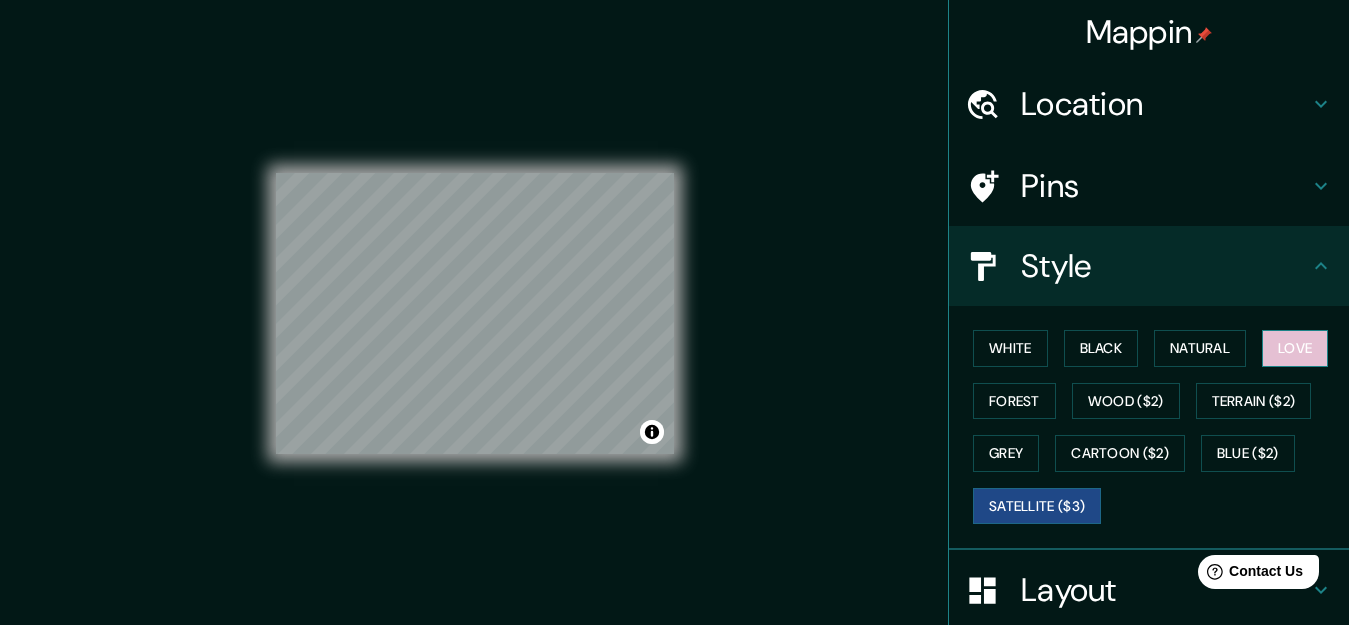click on "Love" at bounding box center (1295, 348) 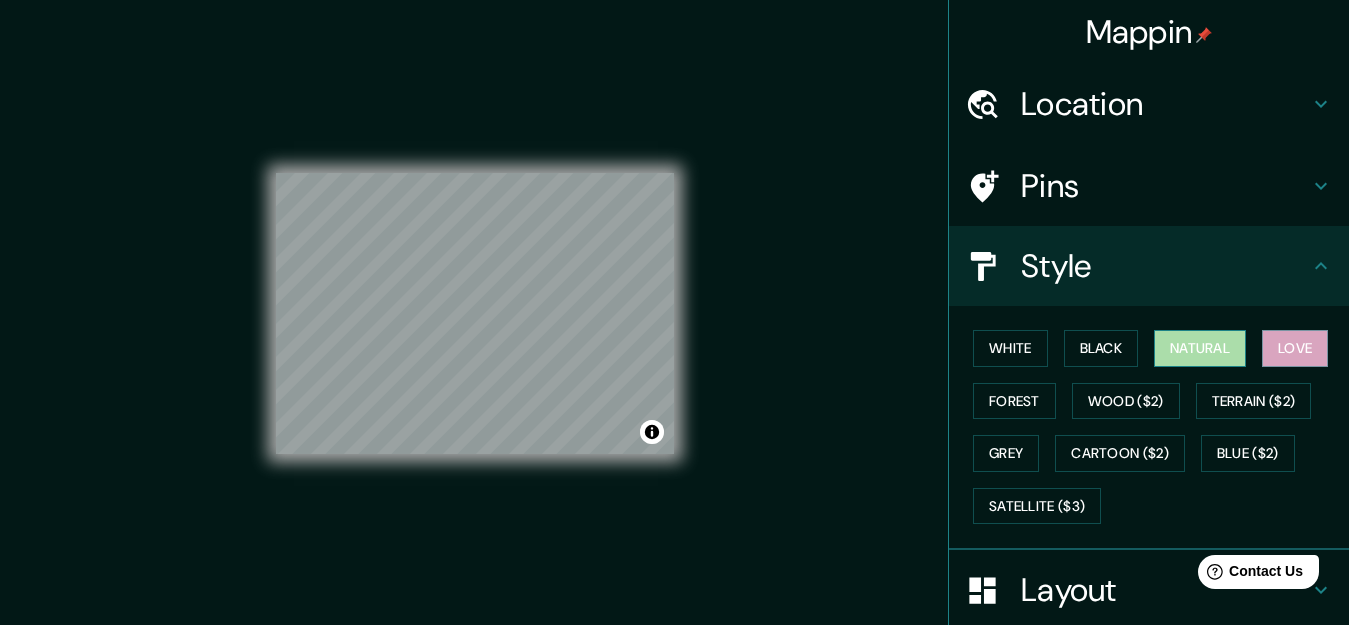 click on "Natural" at bounding box center [1200, 348] 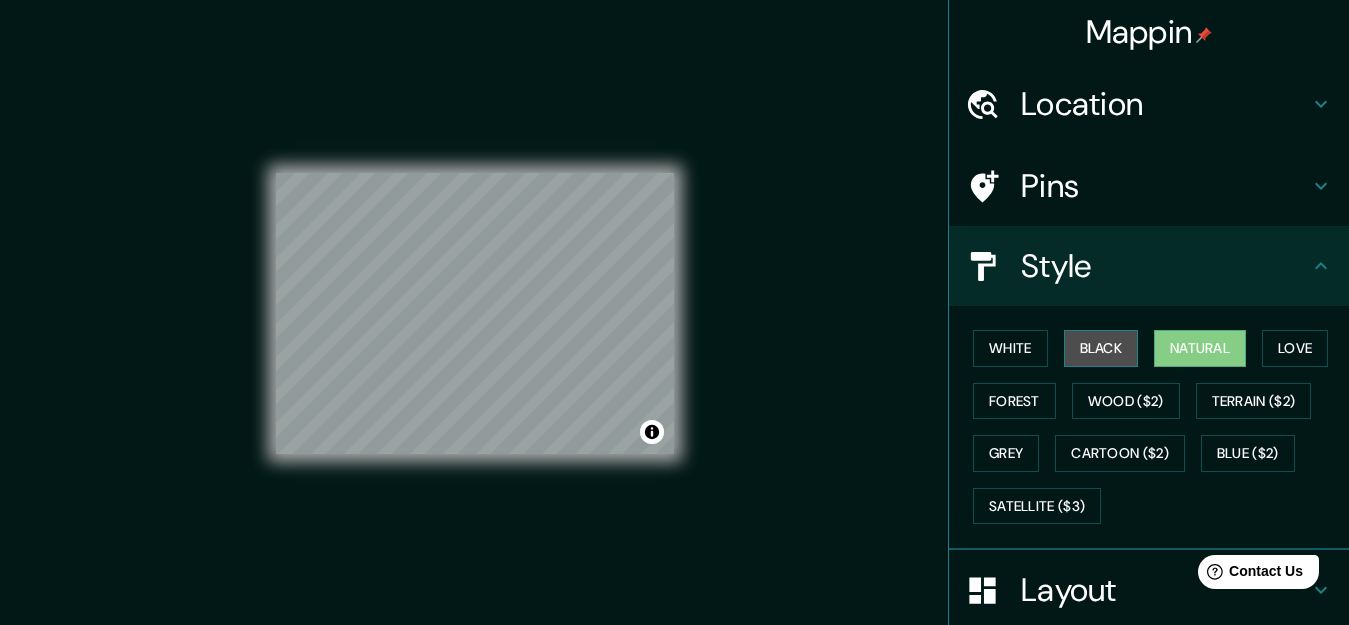 click on "Black" at bounding box center (1101, 348) 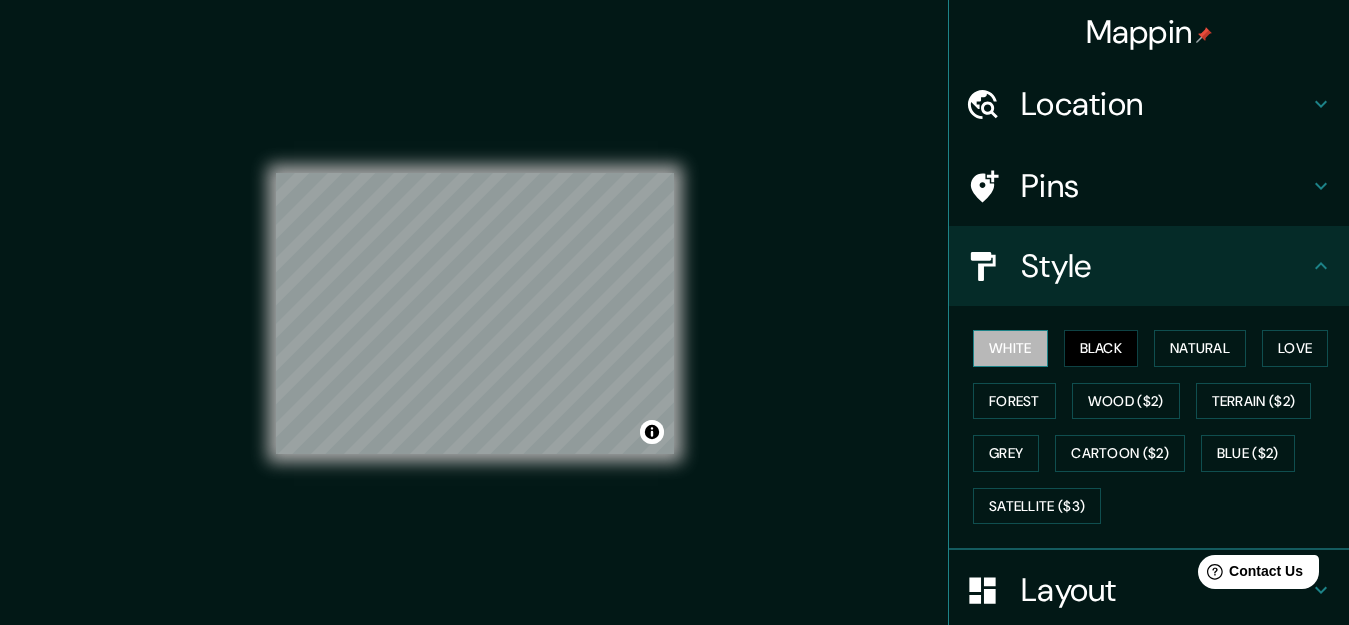 click on "White" at bounding box center (1010, 348) 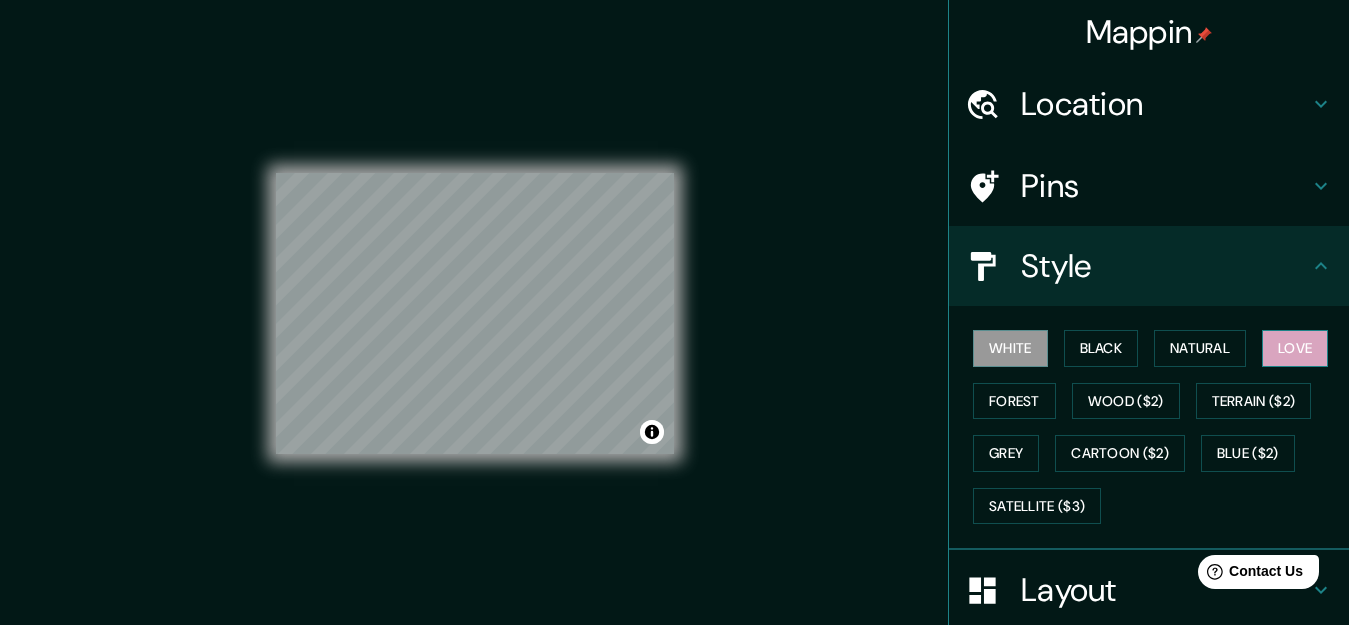 click on "Love" at bounding box center (1295, 348) 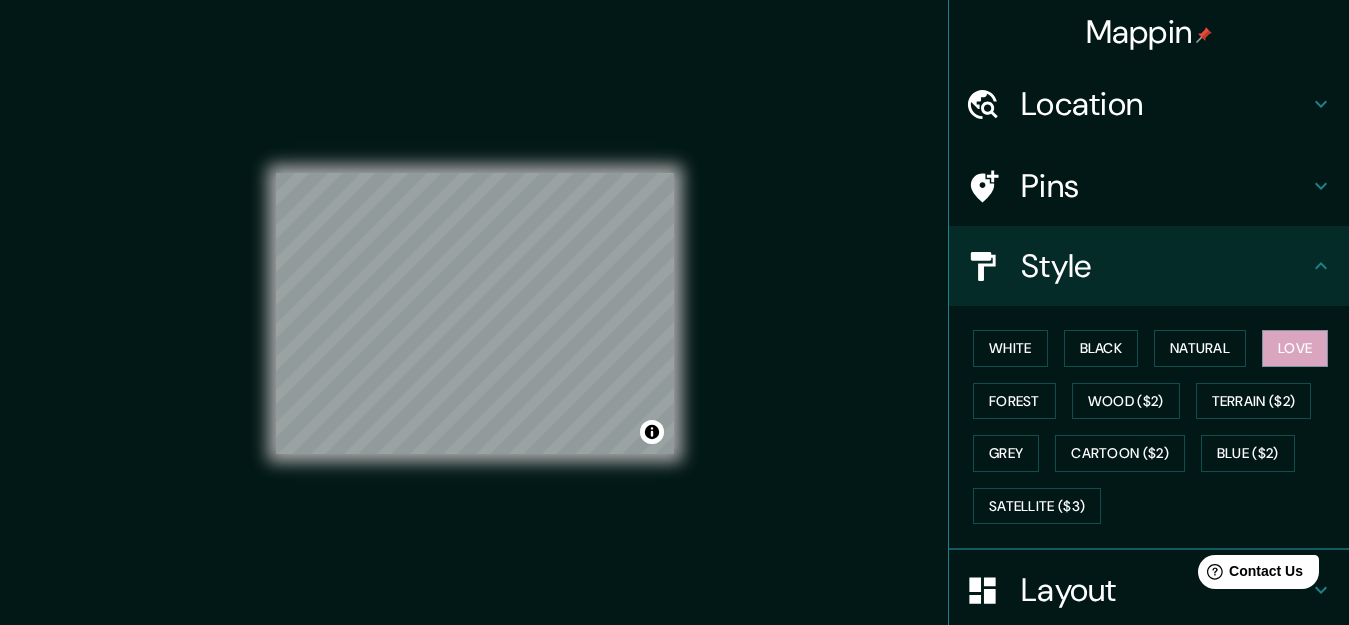click on "Style" at bounding box center [1165, 266] 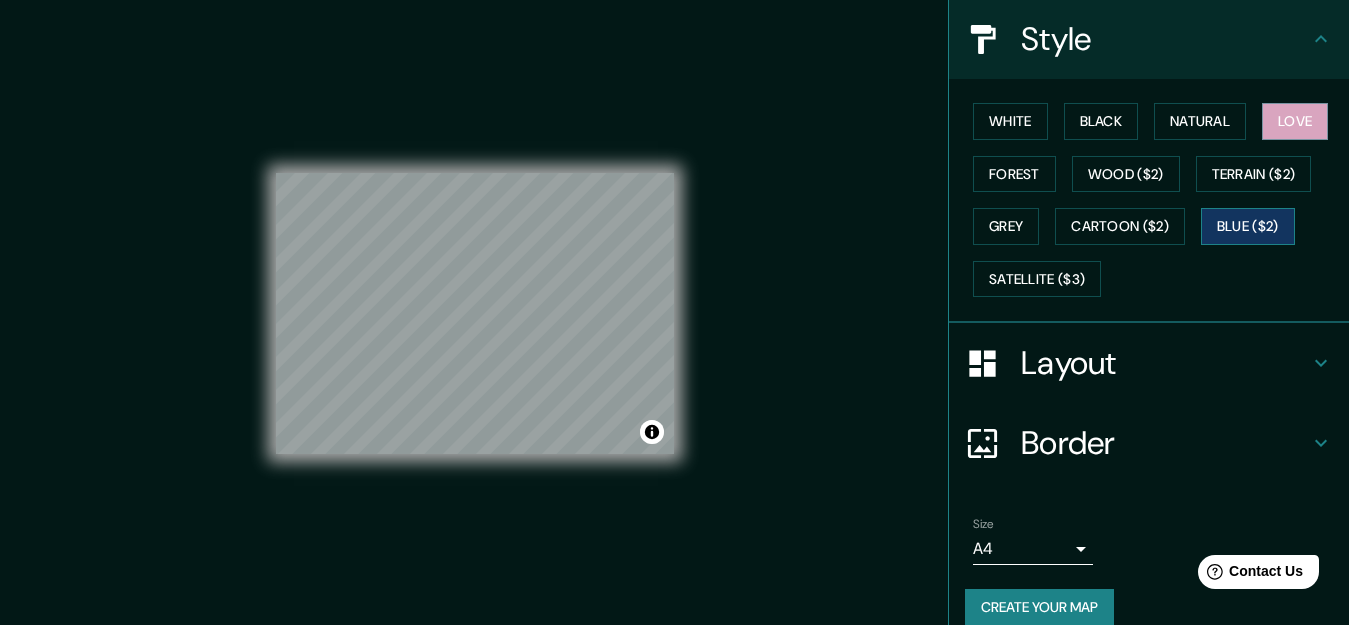 scroll, scrollTop: 249, scrollLeft: 0, axis: vertical 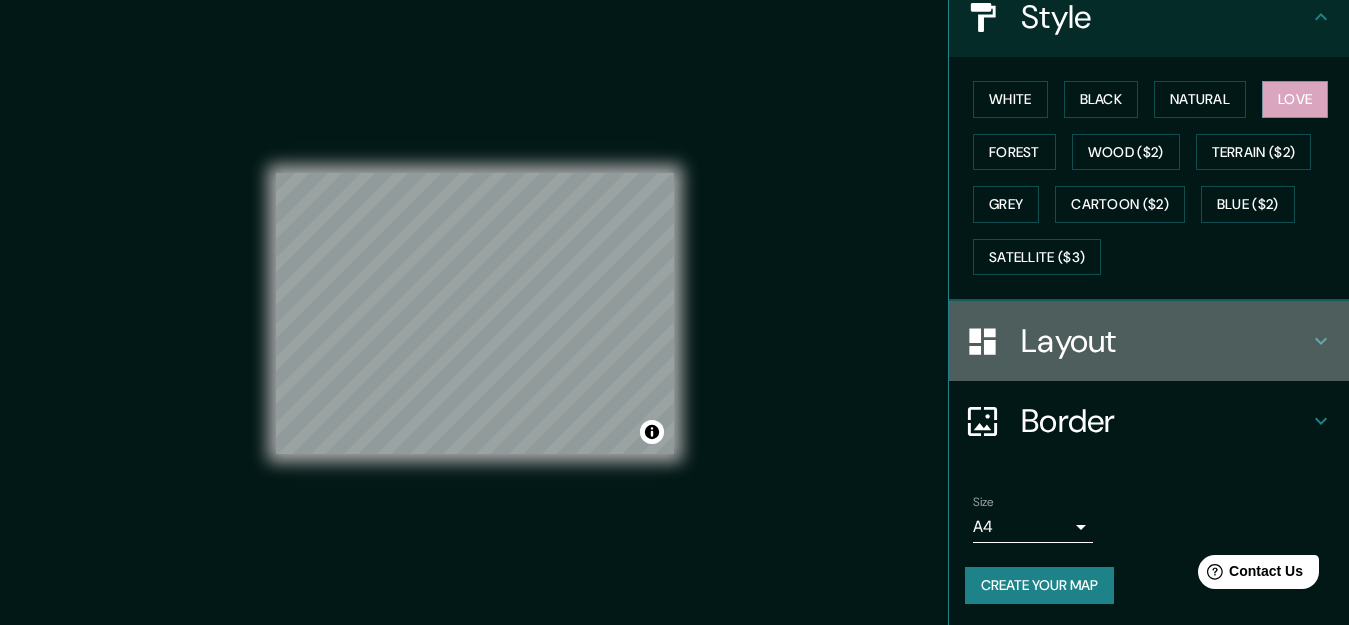 click on "Layout" at bounding box center [1165, 341] 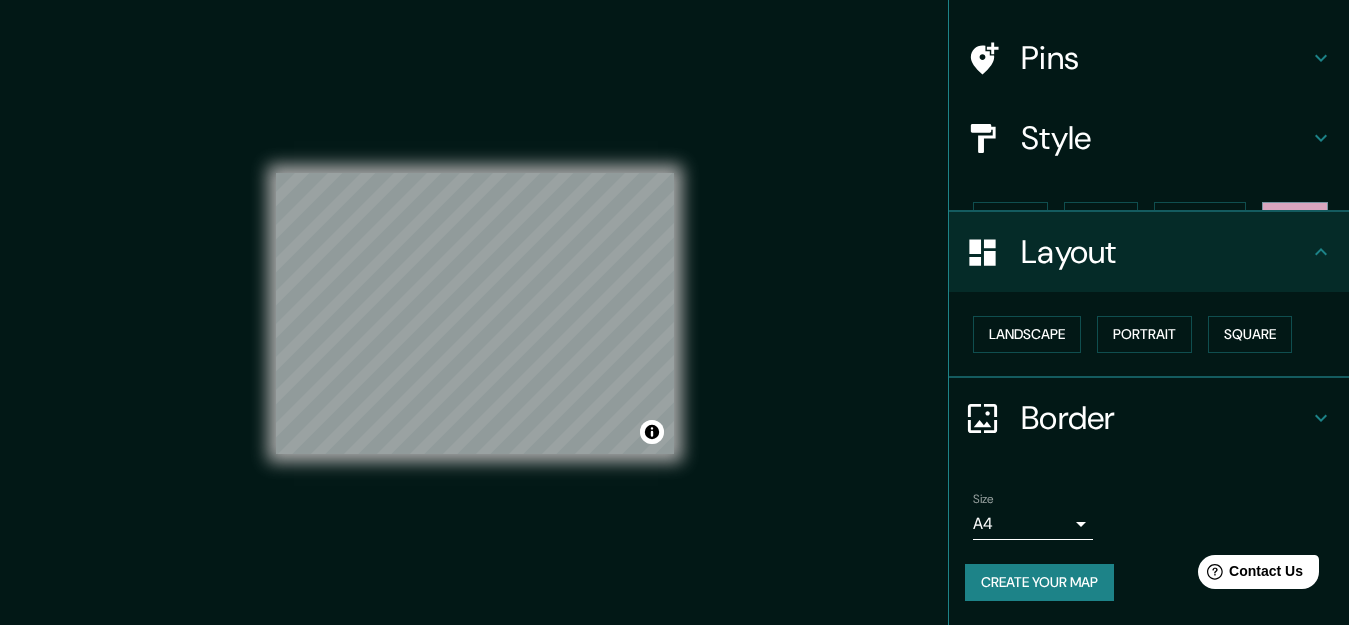 scroll, scrollTop: 93, scrollLeft: 0, axis: vertical 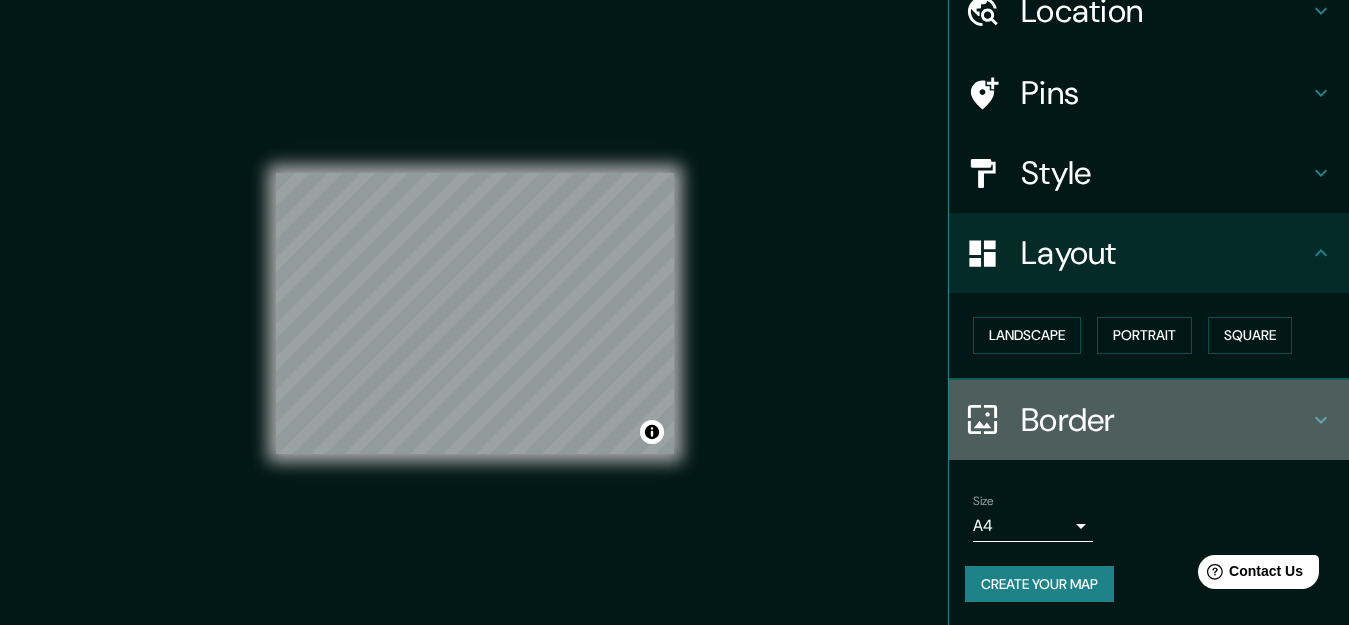 click on "Border" at bounding box center [1165, 420] 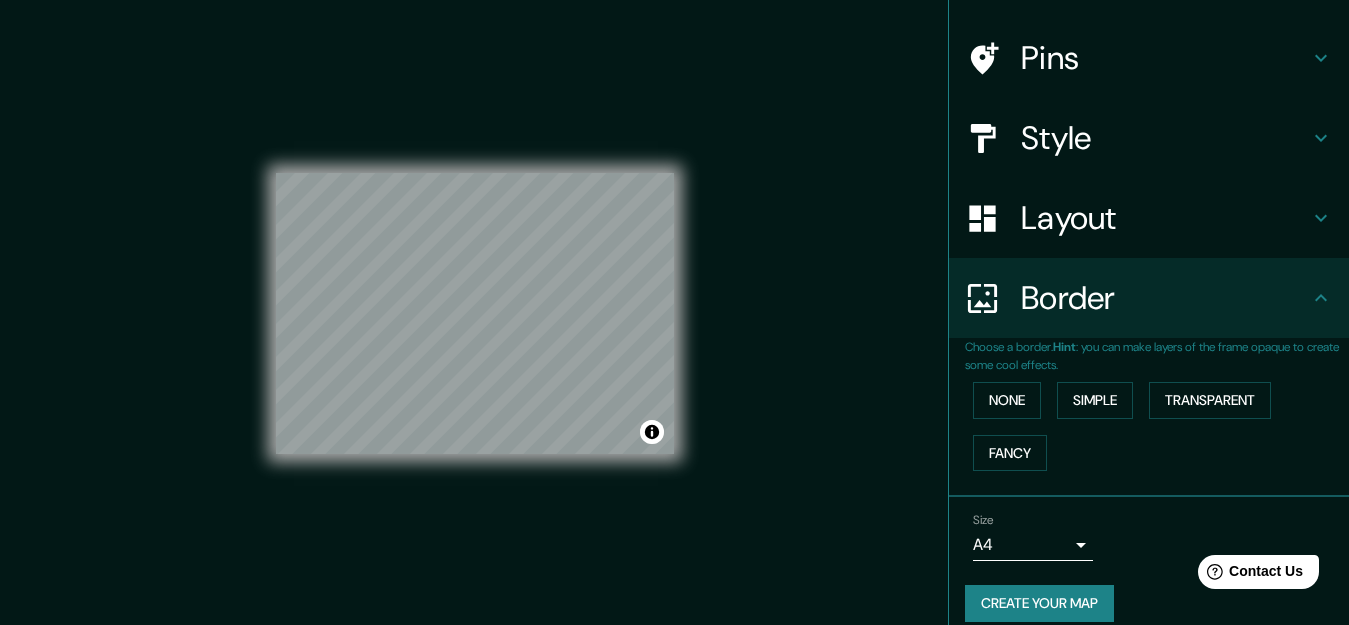 scroll, scrollTop: 147, scrollLeft: 0, axis: vertical 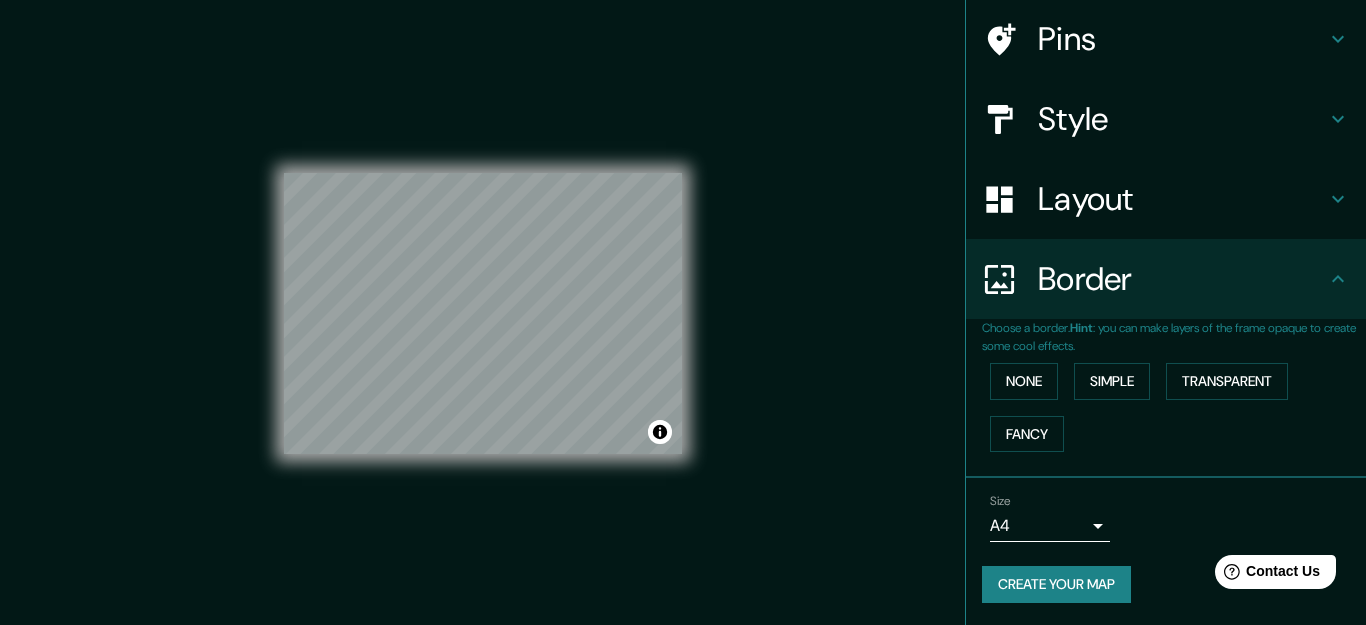 click on "Mappin Location Copoya, [STATE], [COUNTRY] Copoya  [STATE], [COUNTRY] Calle Copoya  29059 Tuxtla Gutiérrez, [STATE], [COUNTRY] [STATE]  [COUNTRY] [STATE]  Lo Espejo, Región Metropolitana de Santiago 9120000, Chile [STATE]  Chalatenango, Departamento de Chalatenango, El Salvador Pins Style Layout Border Choose a border.  Hint : you can make layers of the frame opaque to create some cool effects. None Simple Transparent Fancy Size A4 single Create your map © Mapbox   © OpenStreetMap   Improve this map Any problems, suggestions, or concerns please email    help@mappin.pro . . ." at bounding box center (683, 312) 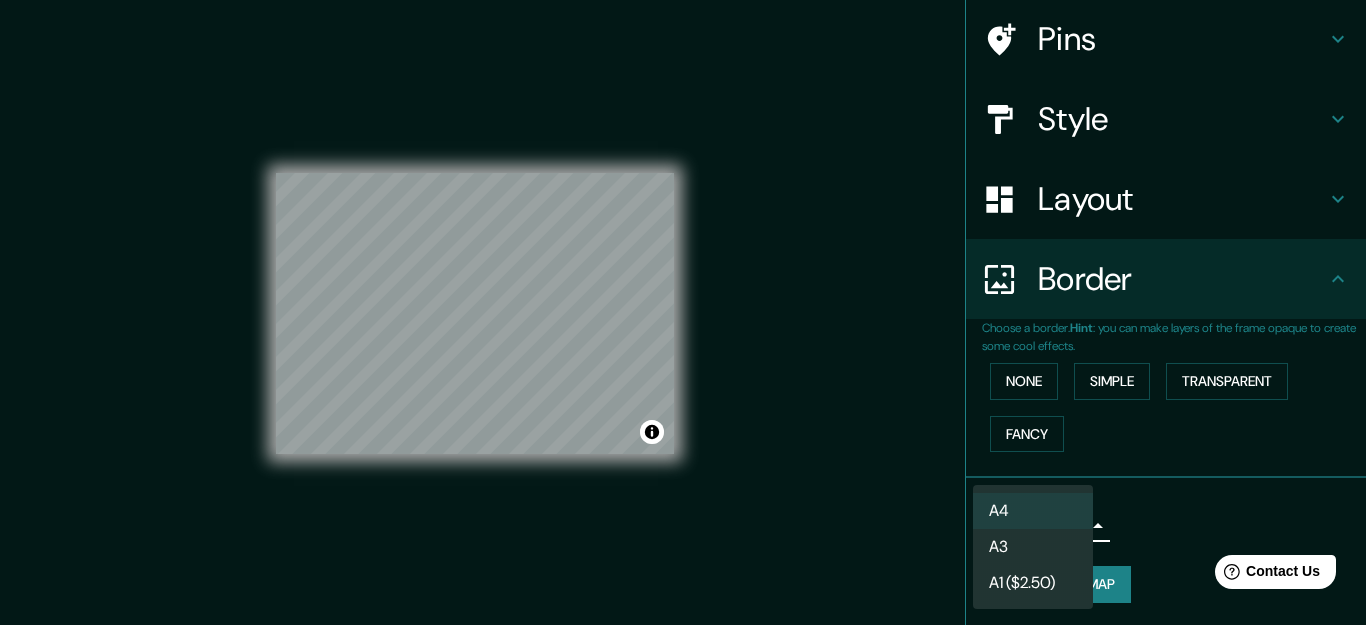 click at bounding box center (683, 312) 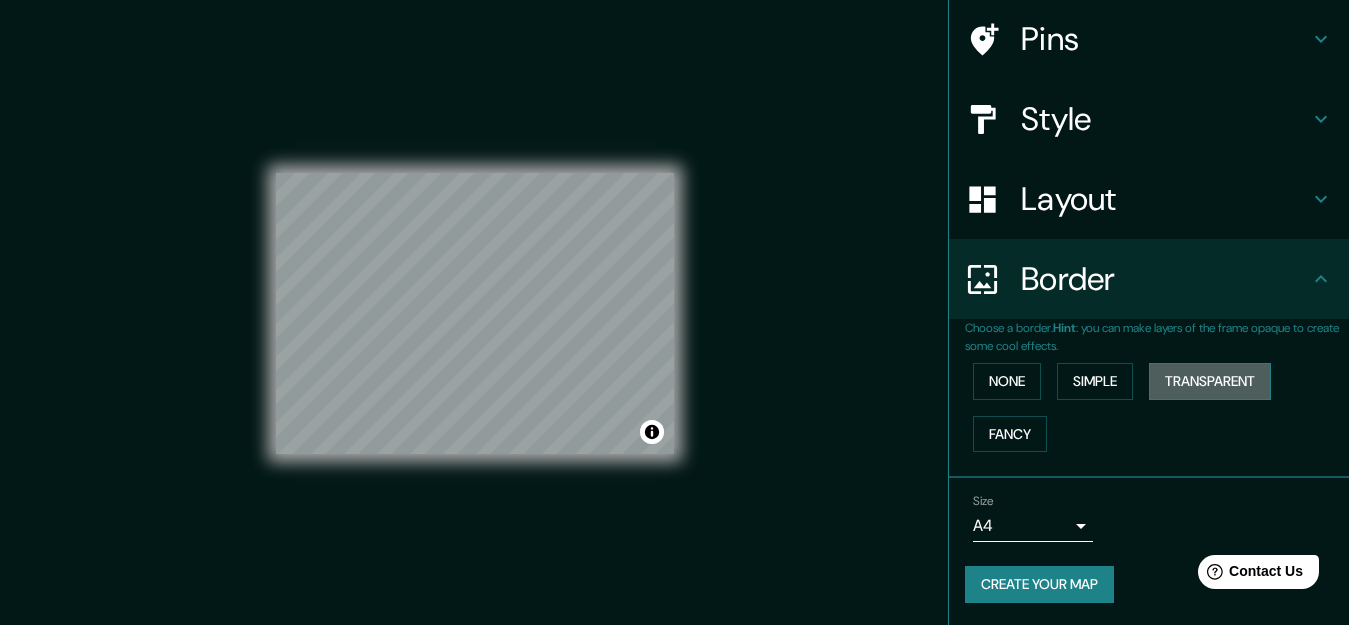click on "Transparent" at bounding box center (1210, 381) 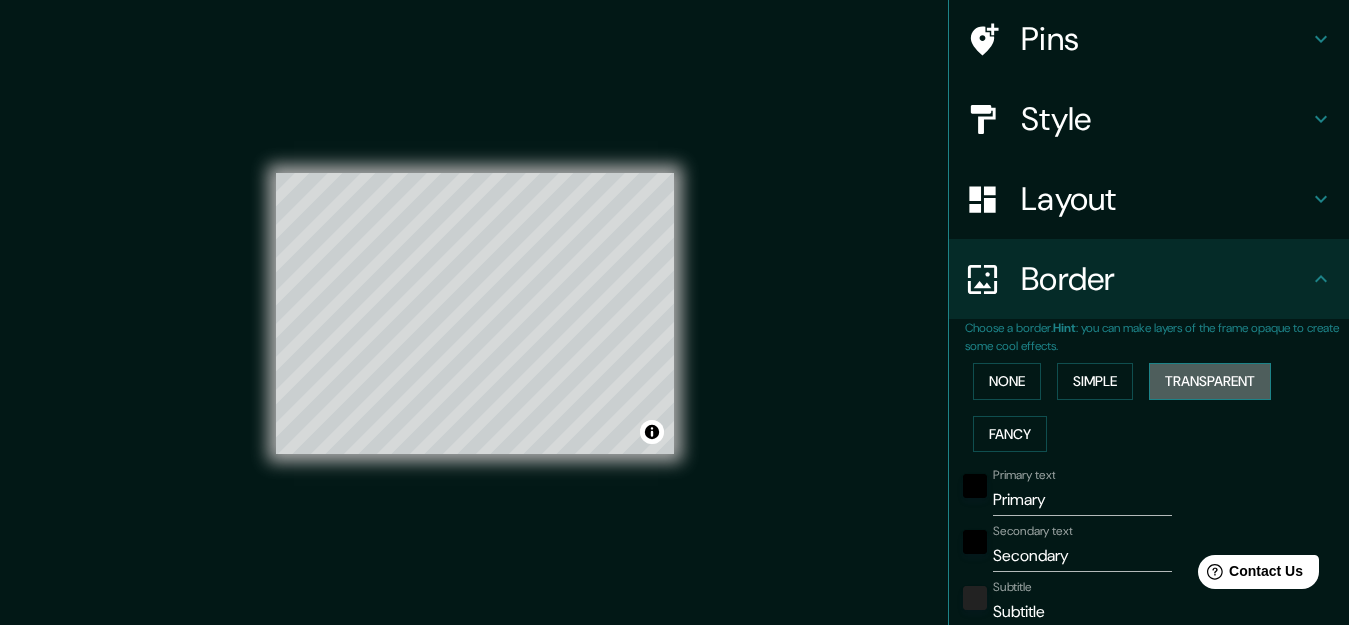 click on "Transparent" at bounding box center (1210, 381) 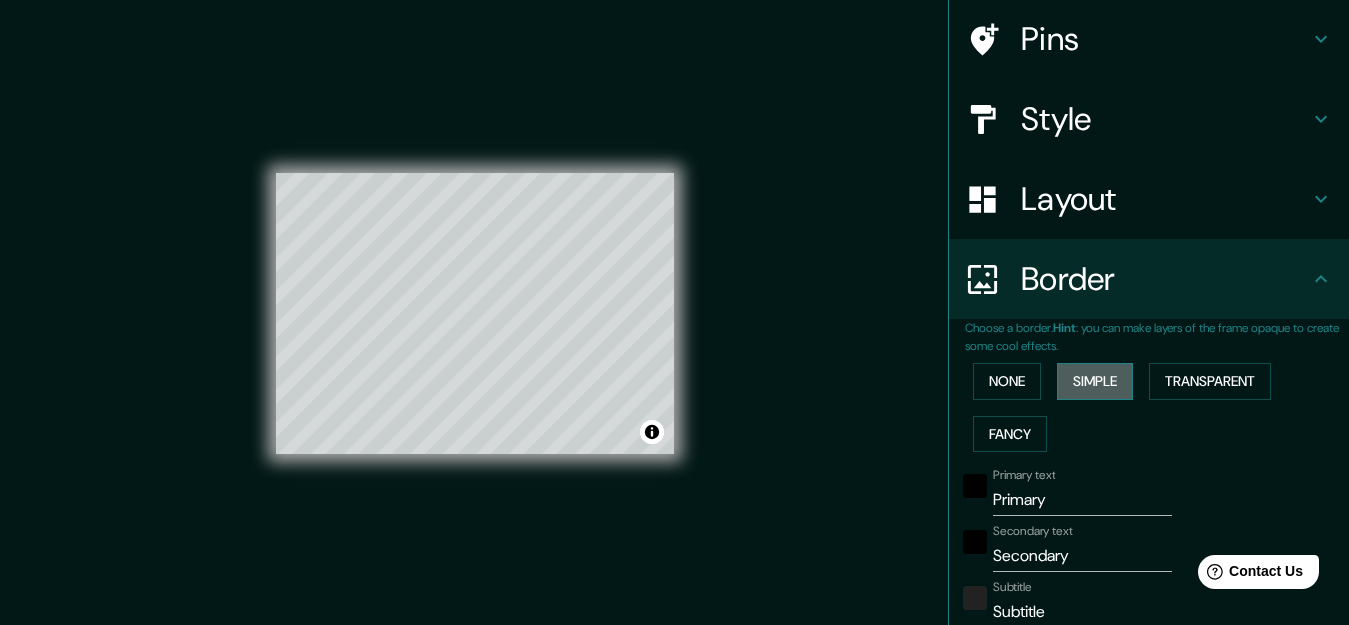 click on "Simple" at bounding box center [1095, 381] 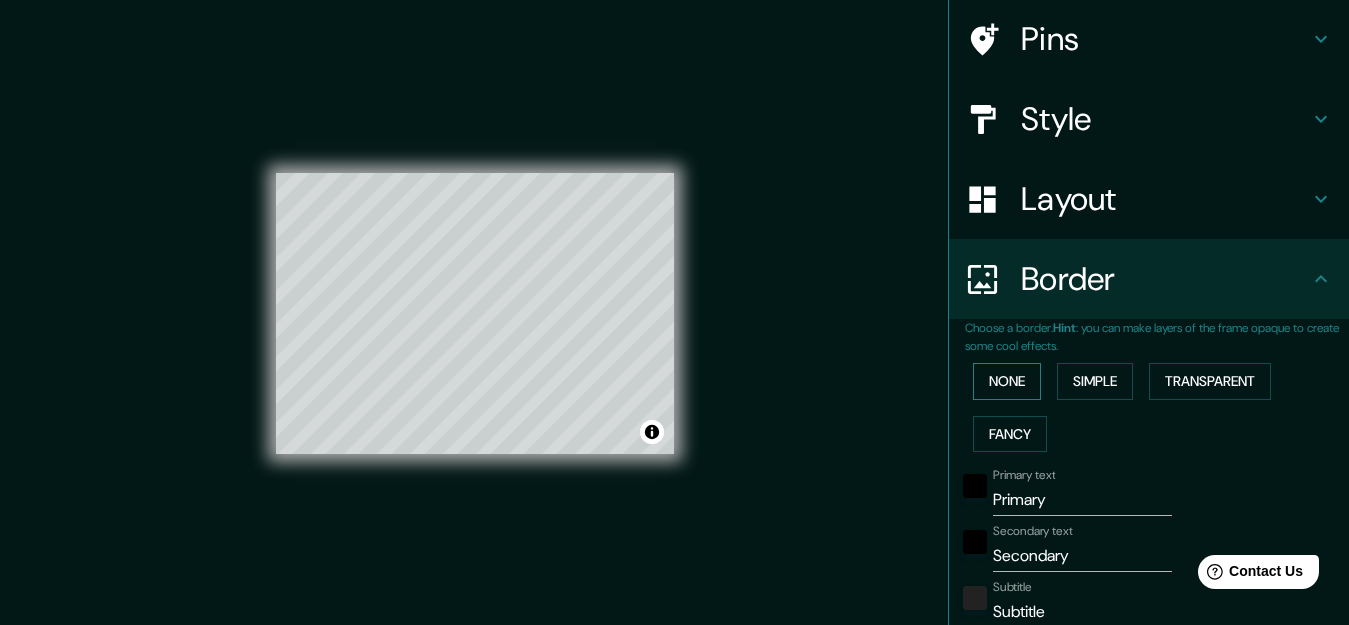 click on "None" at bounding box center [1007, 381] 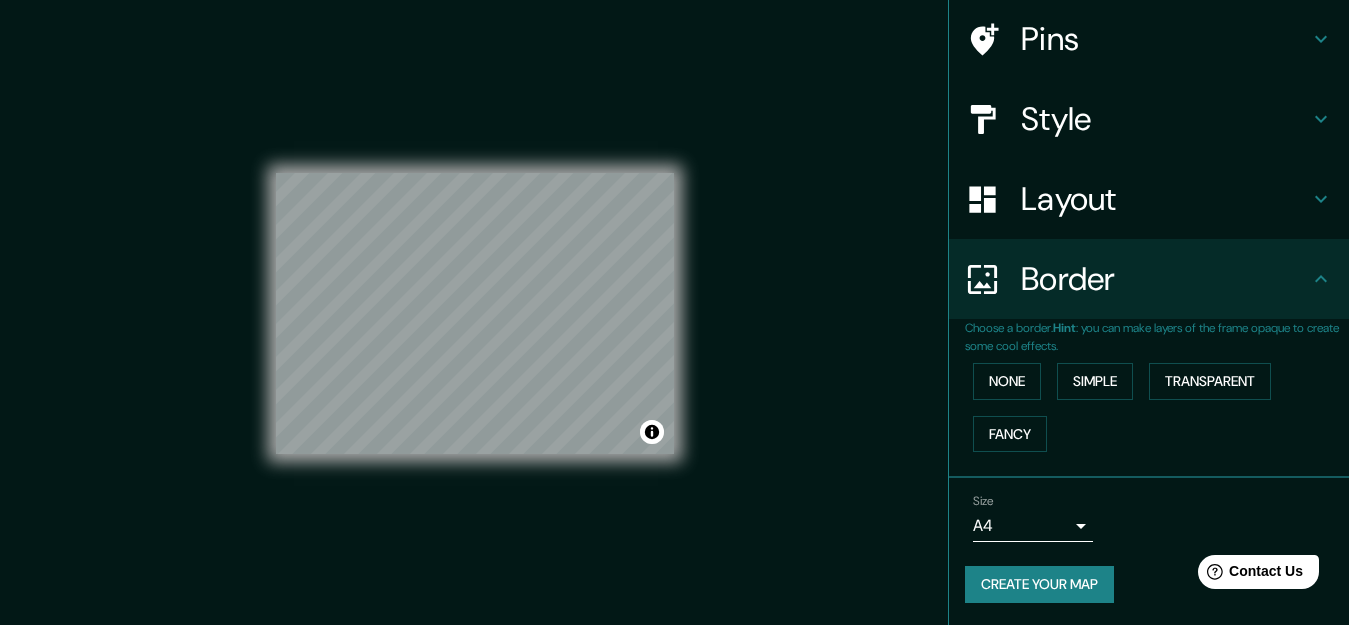click on "Create your map" at bounding box center [1039, 584] 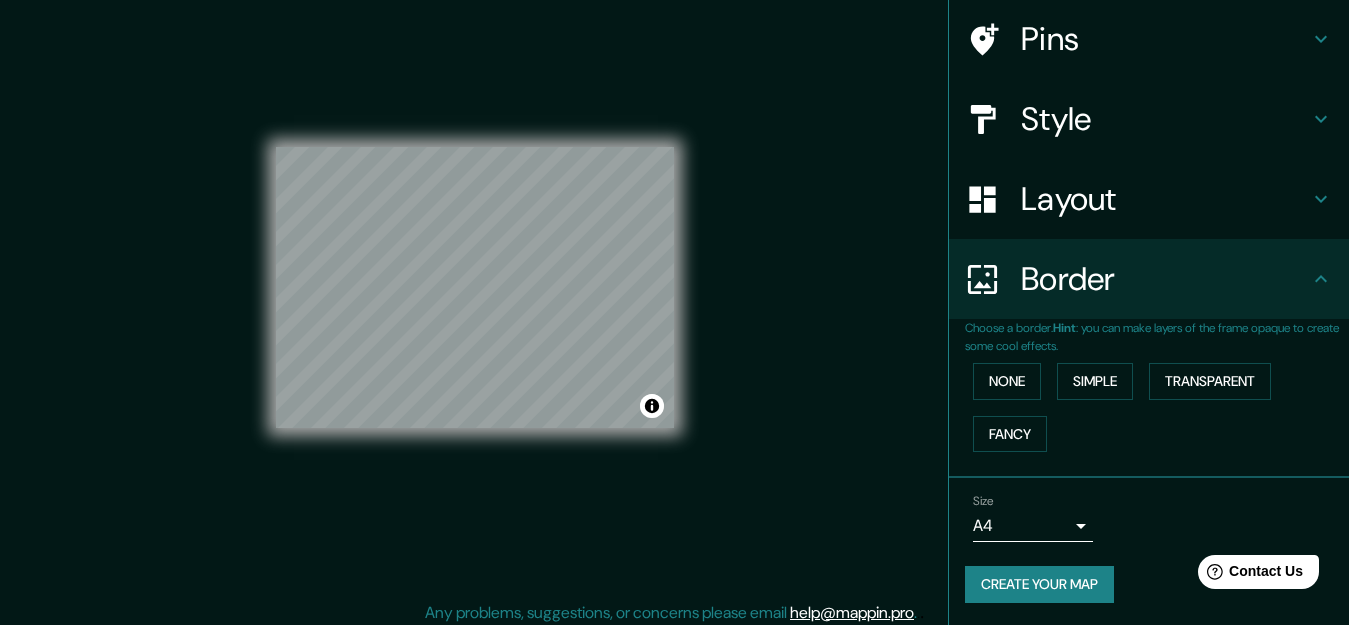scroll, scrollTop: 34, scrollLeft: 0, axis: vertical 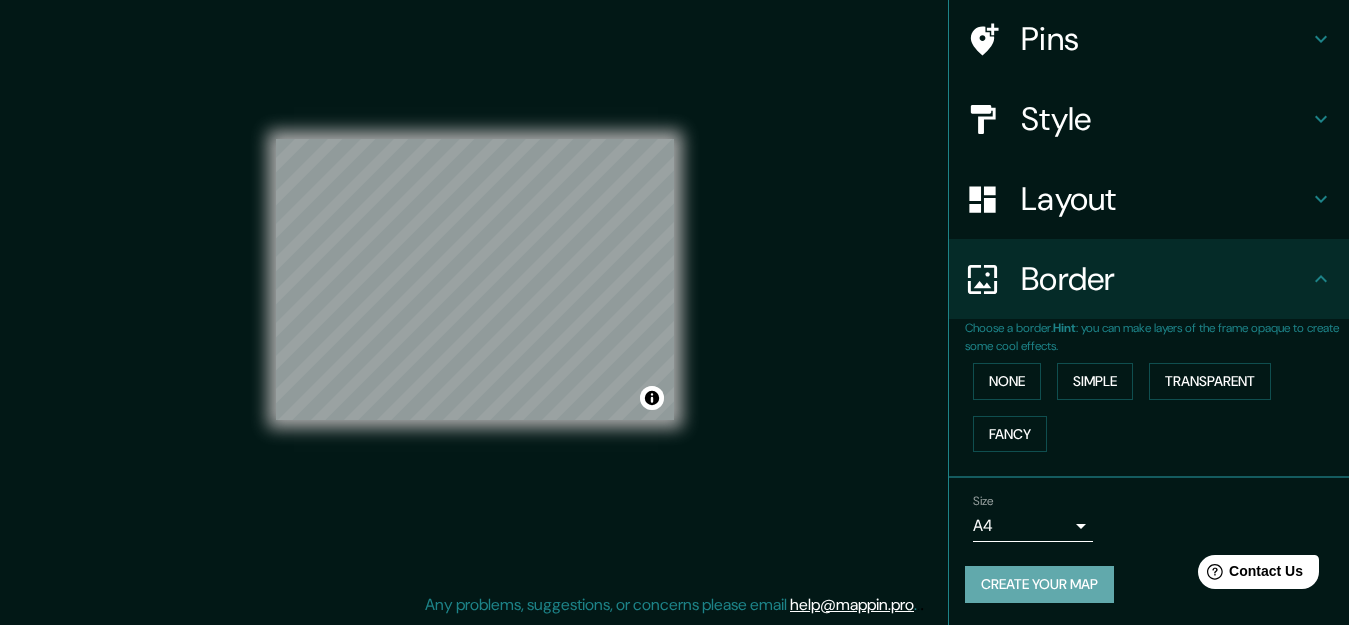 click on "Create your map" at bounding box center [1039, 584] 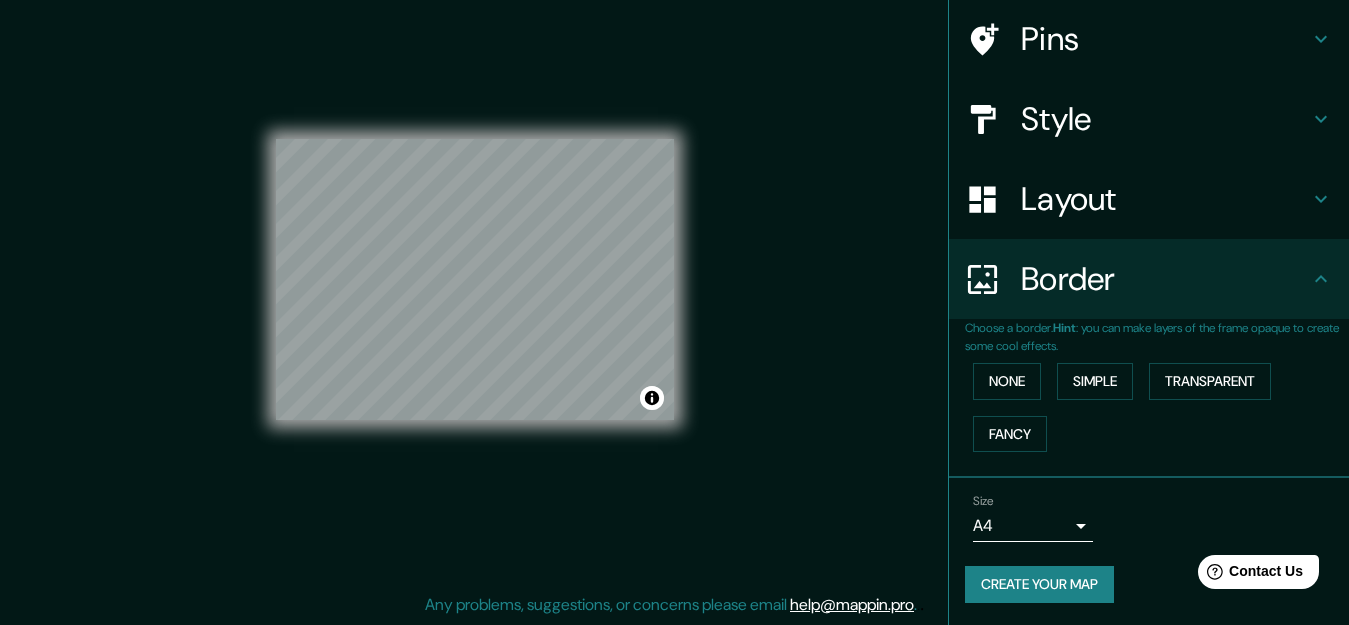 click on "Create your map" at bounding box center (1039, 584) 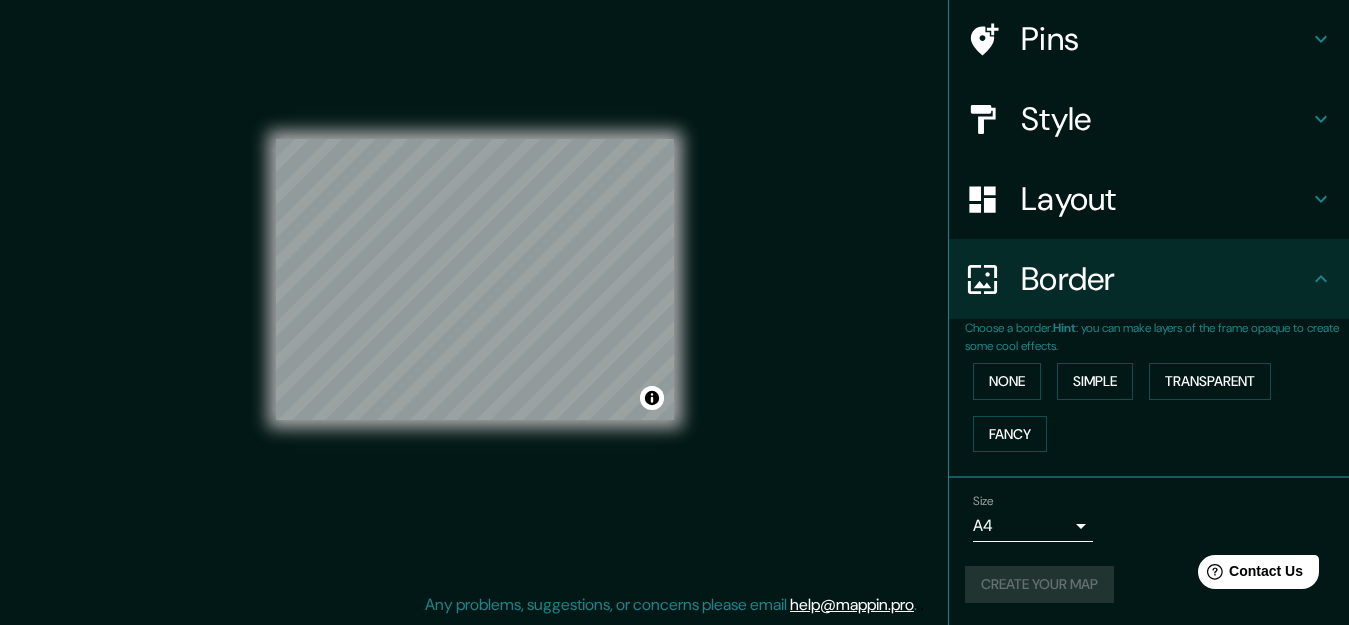 drag, startPoint x: 1024, startPoint y: 587, endPoint x: 883, endPoint y: 369, distance: 259.62473 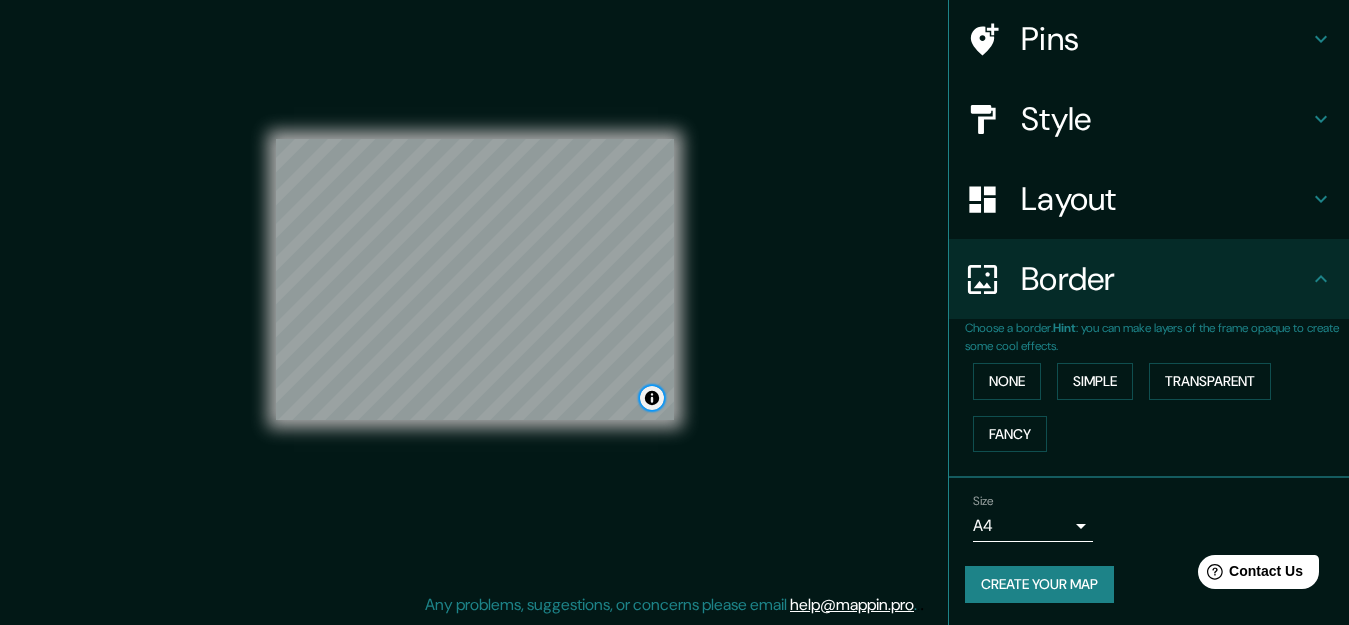 click at bounding box center (652, 398) 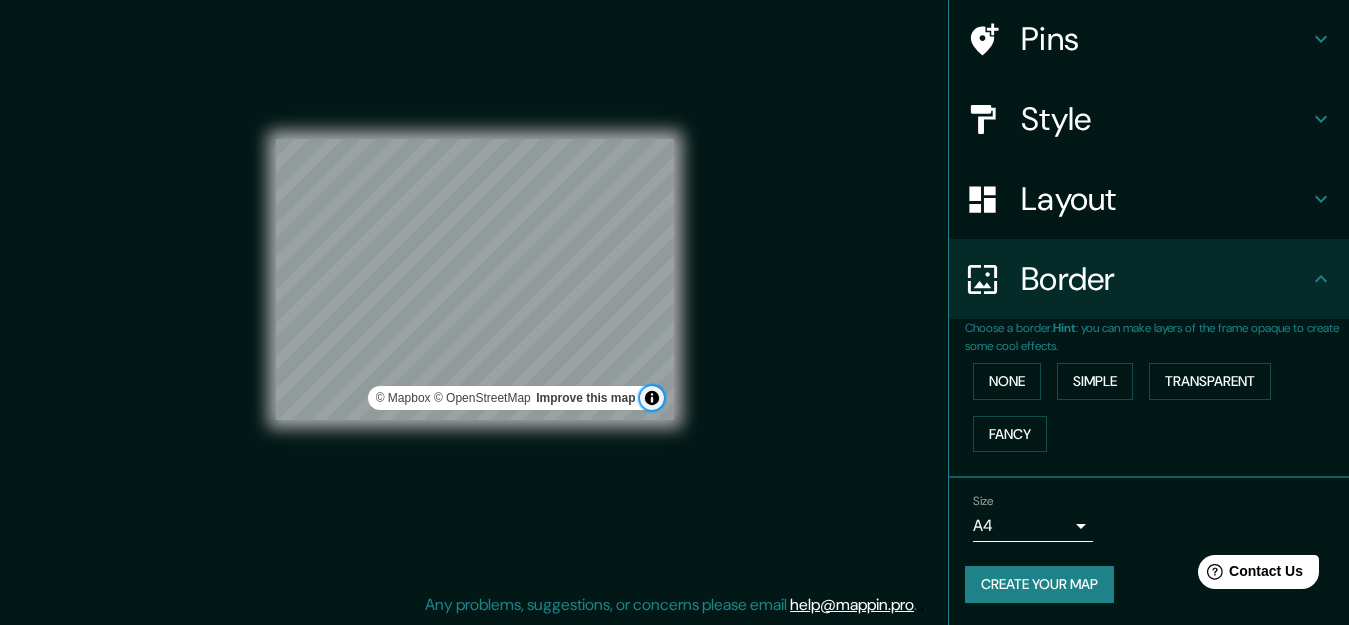 click at bounding box center [652, 398] 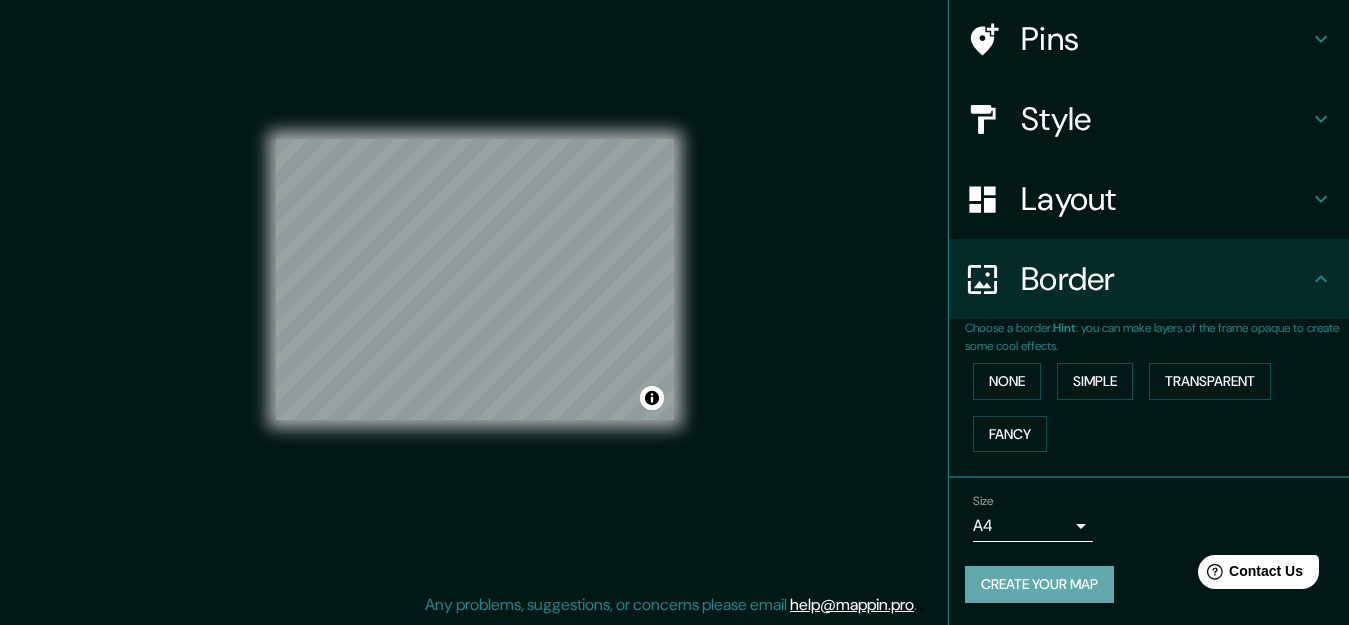 click on "Create your map" at bounding box center [1039, 584] 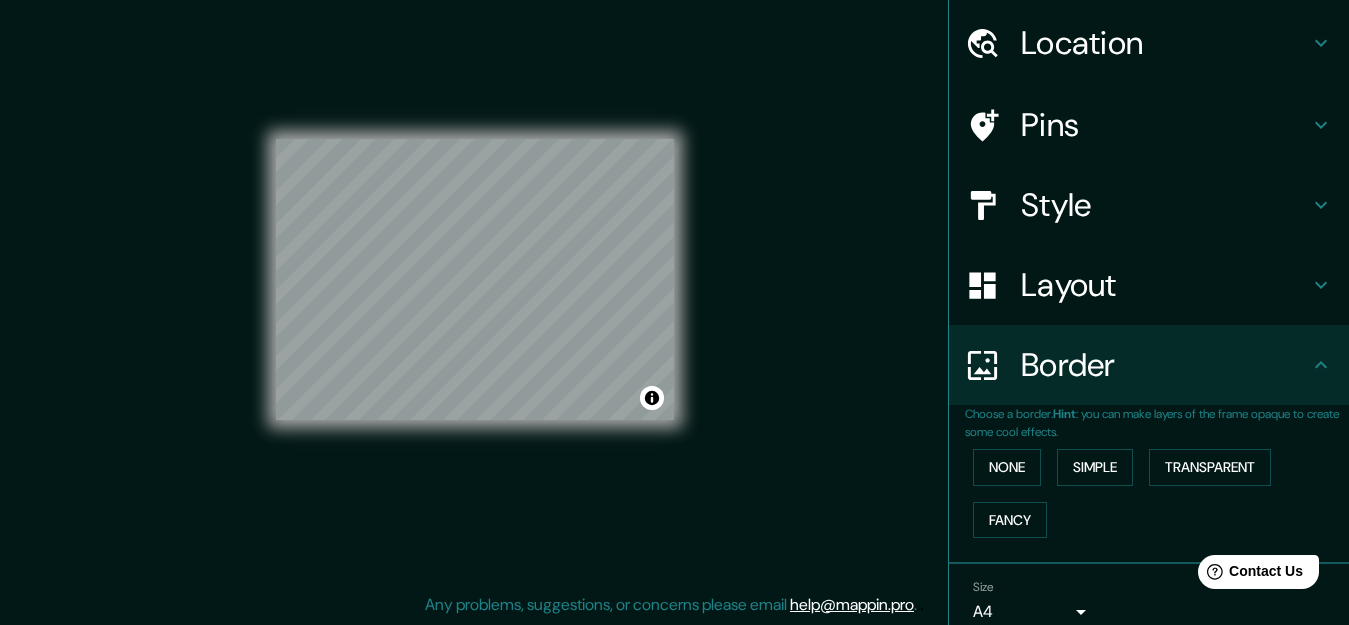 scroll, scrollTop: 0, scrollLeft: 0, axis: both 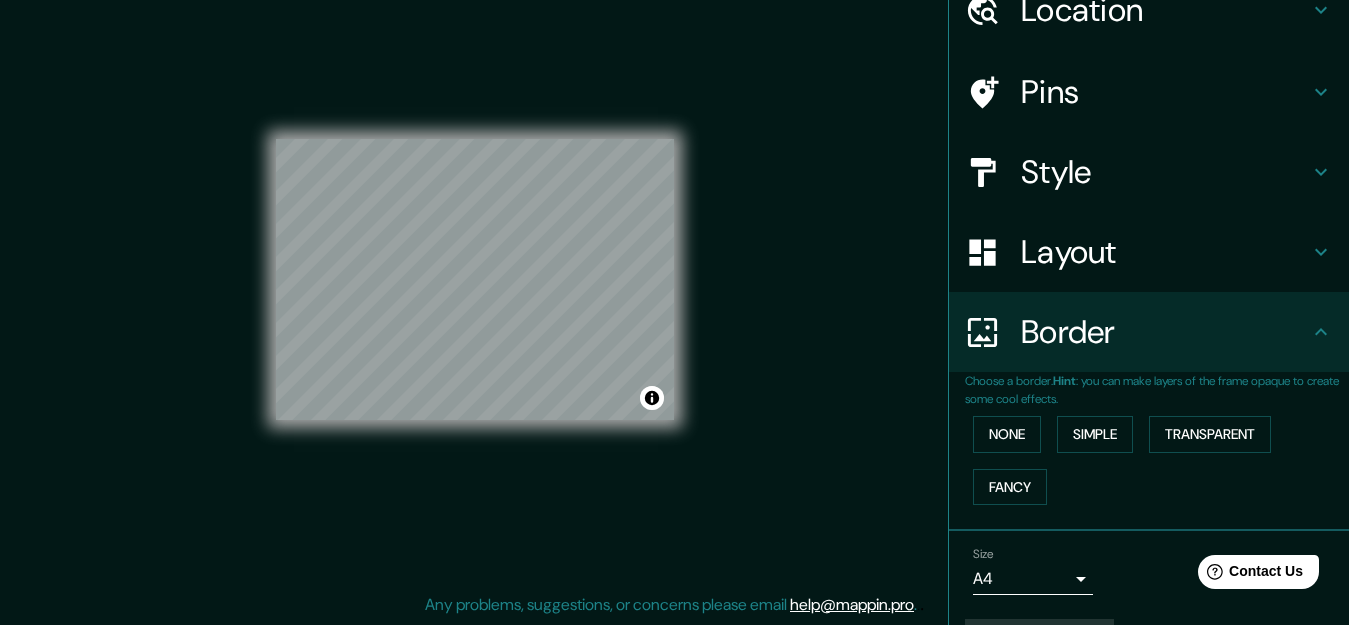 click on "Border" at bounding box center (1165, 332) 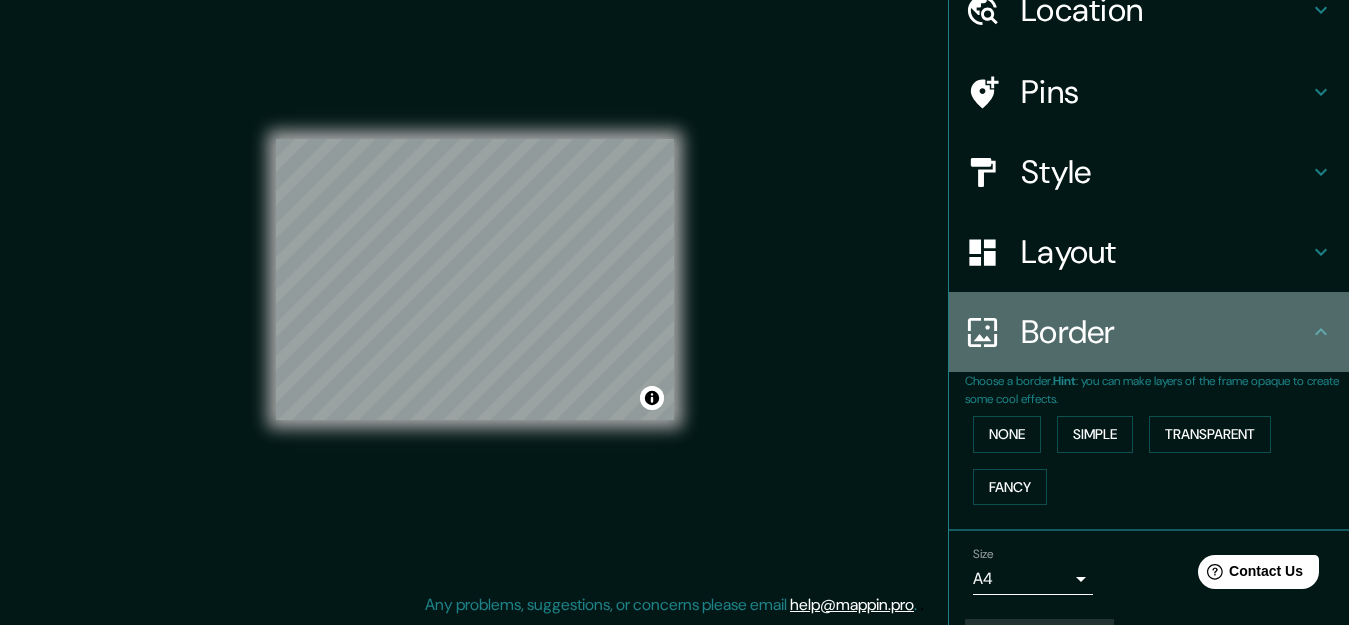 click 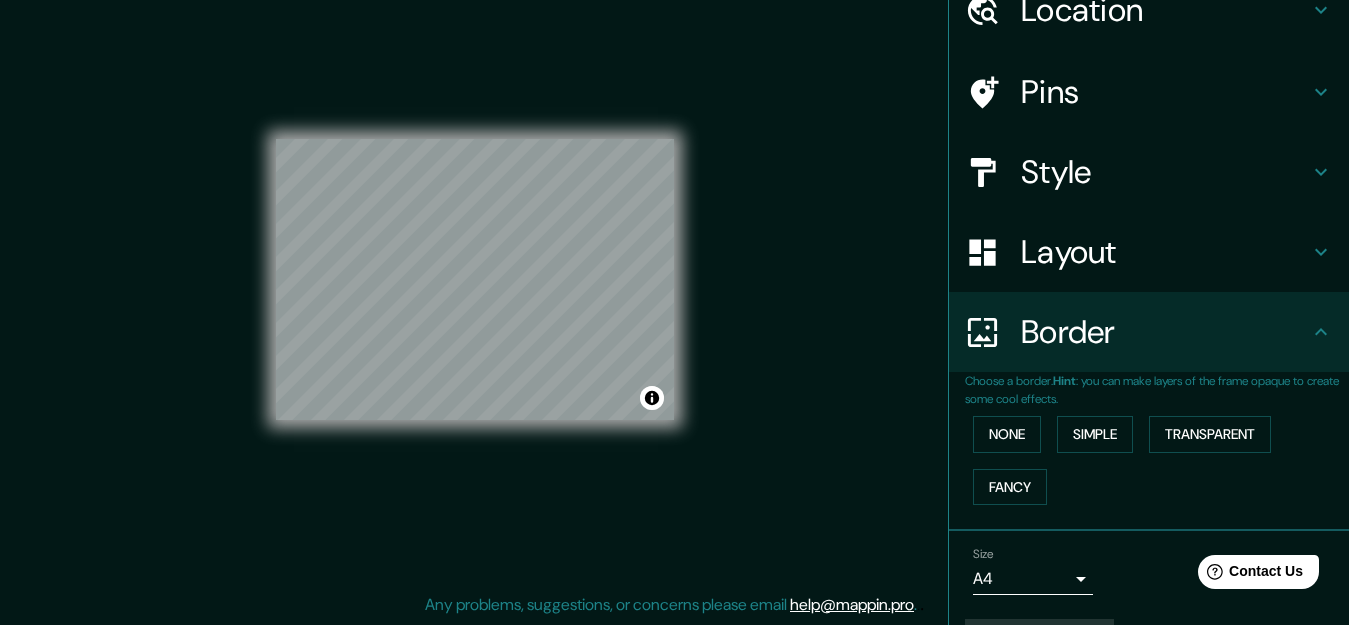 scroll, scrollTop: 0, scrollLeft: 0, axis: both 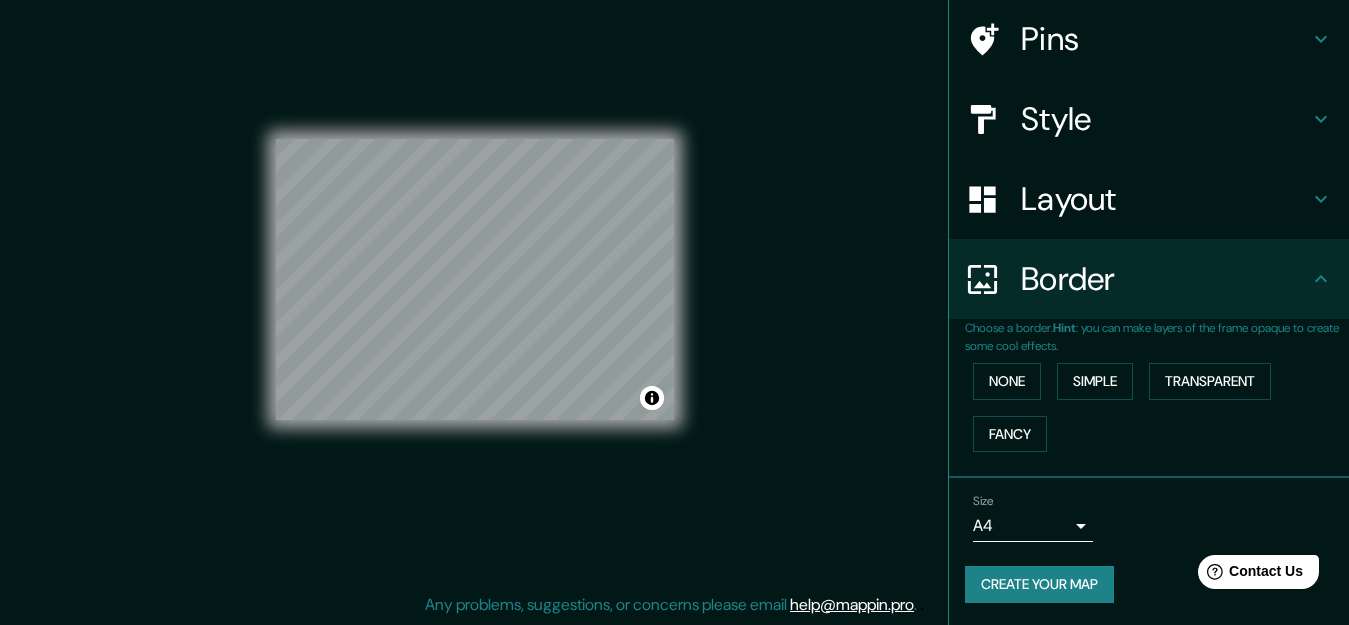 click on "Create your map" at bounding box center (1039, 584) 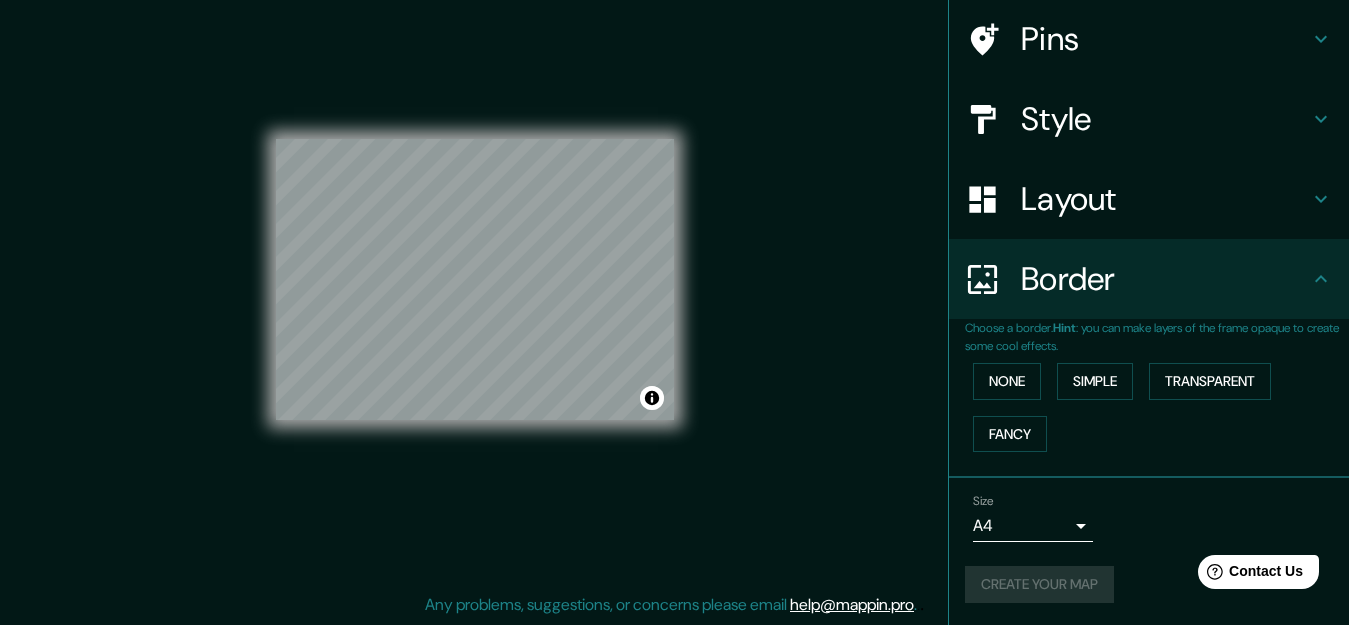 click on "Mappin Location Copoya, [STATE], [COUNTRY] Copoya  [STATE], [COUNTRY] Calle Copoya  29059 Tuxtla Gutiérrez, [STATE], [COUNTRY] [STATE]  [COUNTRY] [STATE]  Lo Espejo, Región Metropolitana de Santiago 9120000, Chile [STATE]  Chalatenango, Departamento de Chalatenango, El Salvador Pins Style Layout Border Choose a border.  Hint : you can make layers of the frame opaque to create some cool effects. None Simple Transparent Fancy Size A4 single Create your map © Mapbox   © OpenStreetMap   Improve this map Any problems, suggestions, or concerns please email    help@mappin.pro . . ." at bounding box center [674, 295] 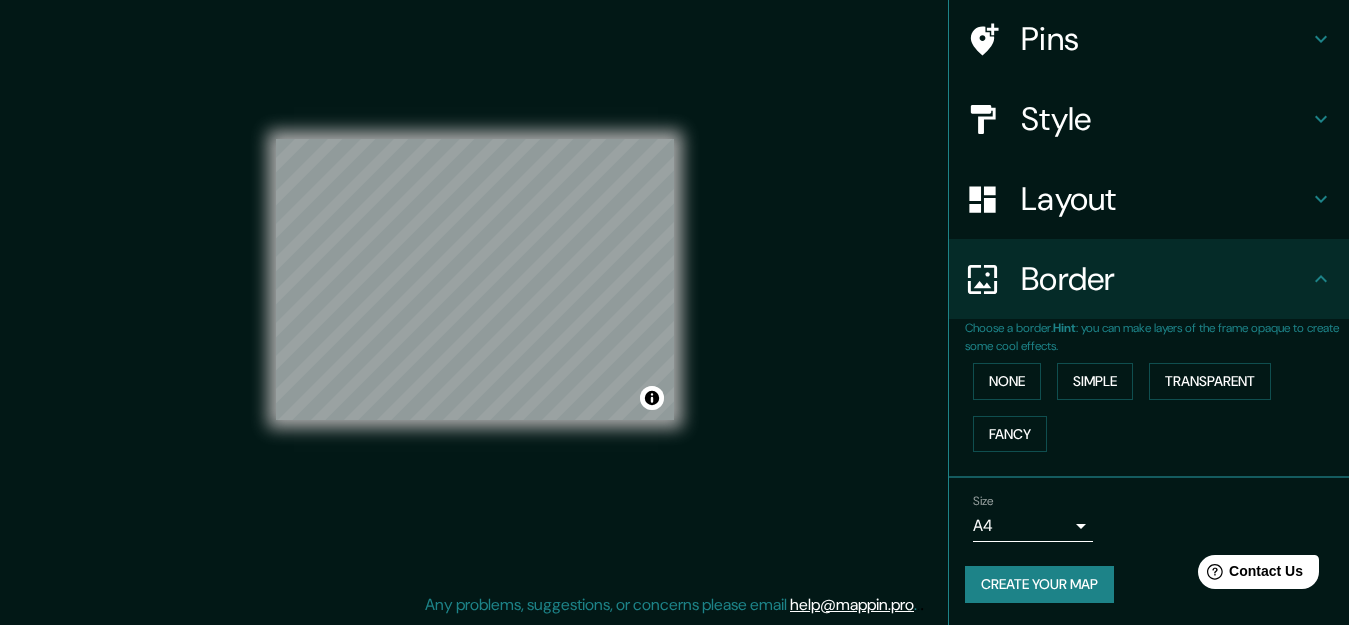 click on "Create your map" at bounding box center [1039, 584] 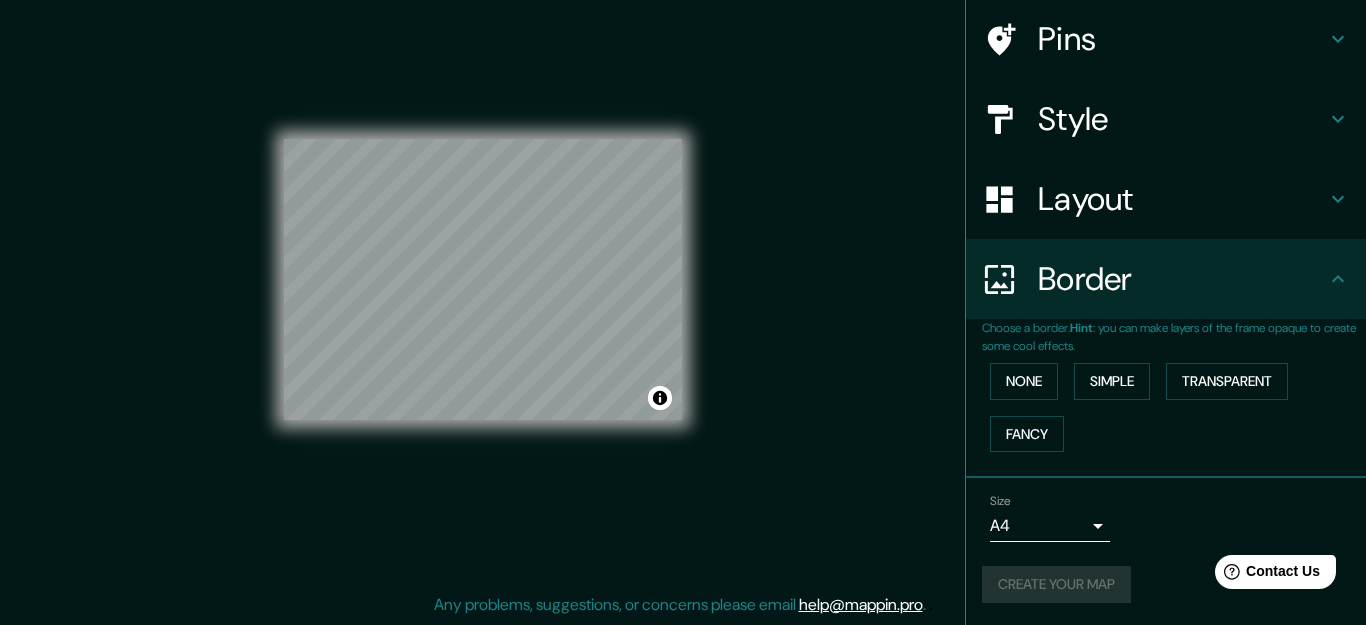 click on "Mappin Location Copoya, [STATE], [COUNTRY] Copoya  [STATE], [COUNTRY] Calle Copoya  29059 Tuxtla Gutiérrez, [STATE], [COUNTRY] [STATE]  [COUNTRY] [STATE]  Lo Espejo, Región Metropolitana de Santiago 9120000, Chile [STATE]  Chalatenango, Departamento de Chalatenango, El Salvador Pins Style Layout Border Choose a border.  Hint : you can make layers of the frame opaque to create some cool effects. None Simple Transparent Fancy Size A4 single Create your map © Mapbox   © OpenStreetMap   Improve this map Any problems, suggestions, or concerns please email    help@mappin.pro . . ." at bounding box center [683, 278] 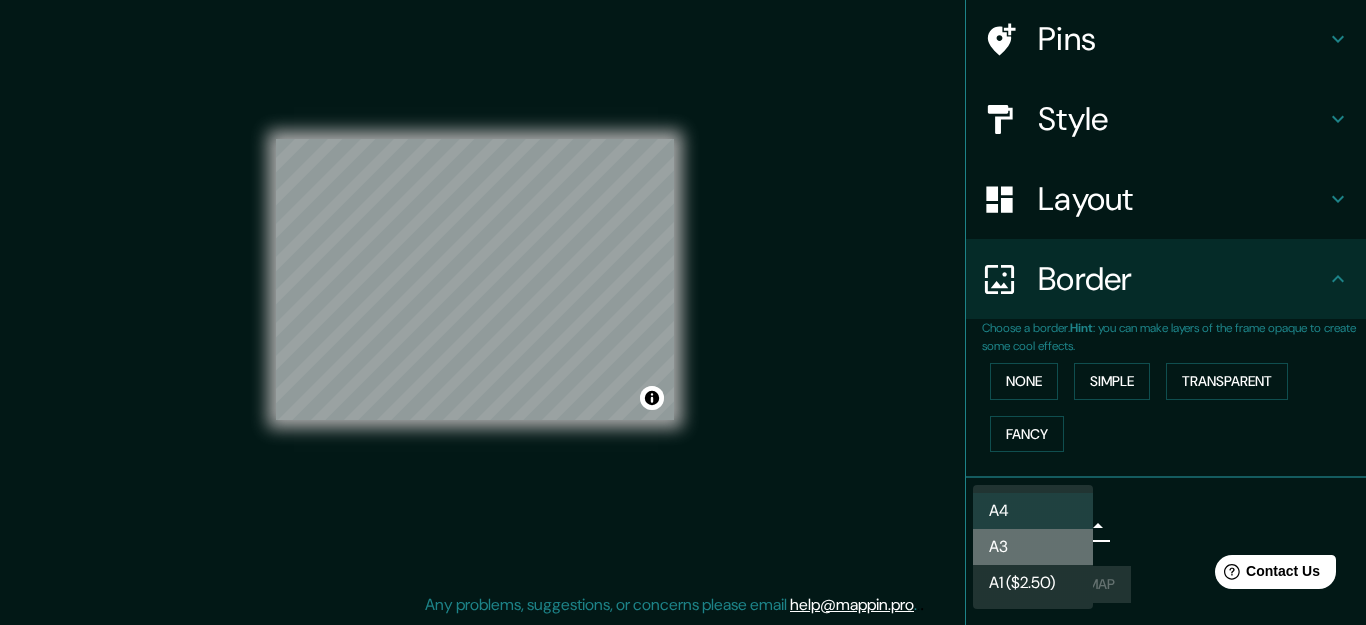 click on "A3" at bounding box center (1033, 547) 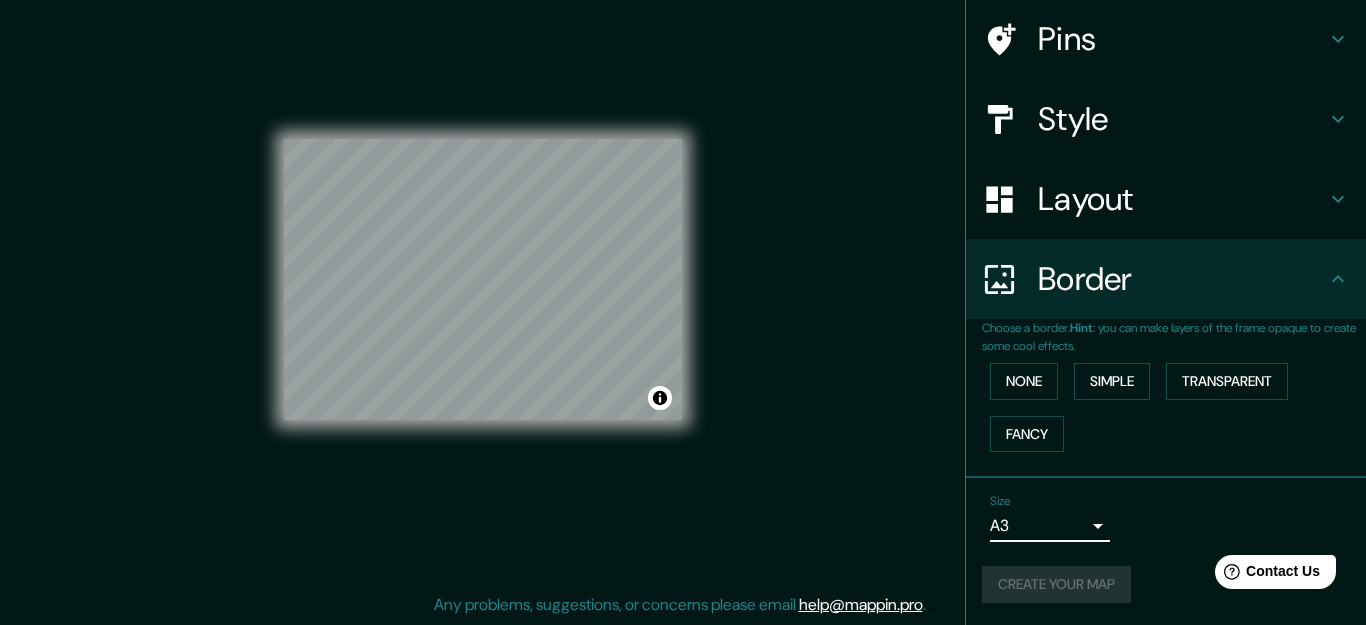 click on "Mappin Location Copoya, [STATE], [COUNTRY] Copoya  [STATE], [COUNTRY] Calle Copoya  29059 Tuxtla Gutiérrez, [STATE], [COUNTRY] [STATE]  [COUNTRY] [STATE]  Lo Espejo, Región Metropolitana de Santiago 9120000, Chile [STATE]  Chalatenango, Departamento de Chalatenango, El Salvador Pins Style Layout Border Choose a border.  Hint : you can make layers of the frame opaque to create some cool effects. None Simple Transparent Fancy Size A3 a4 Create your map © Mapbox   © OpenStreetMap   Improve this map Any problems, suggestions, or concerns please email    help@mappin.pro . . ." at bounding box center [683, 278] 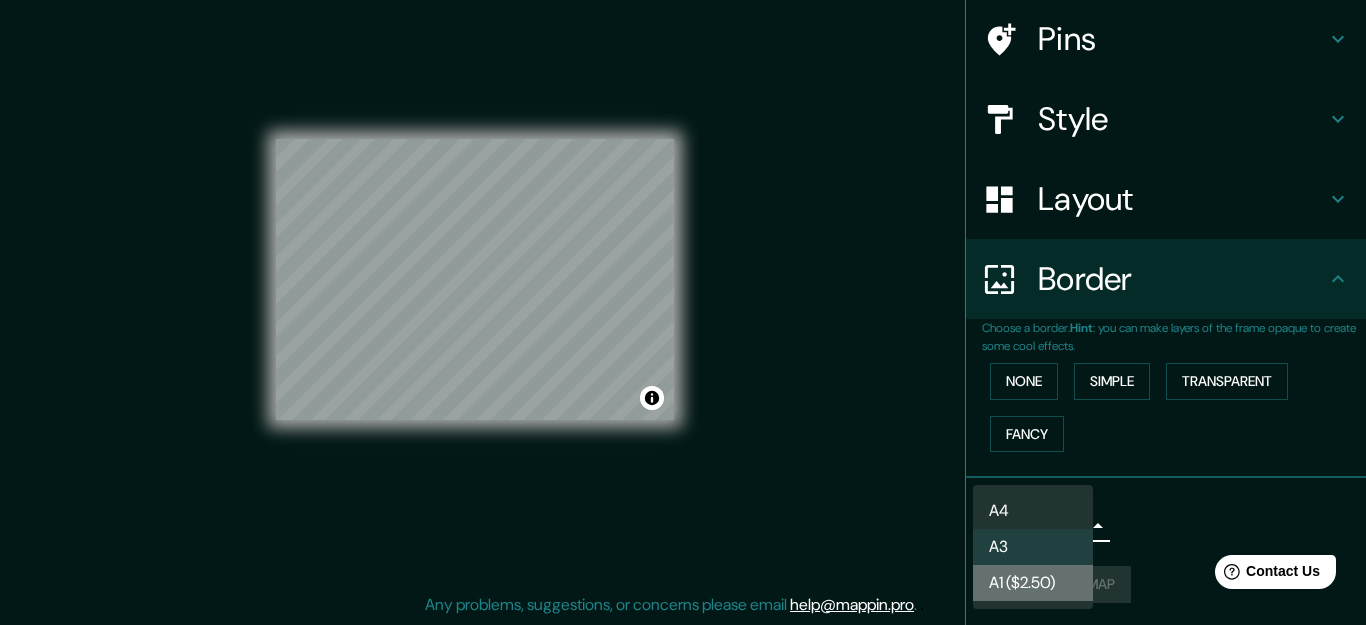 click on "A1 ($2.50)" at bounding box center [1033, 583] 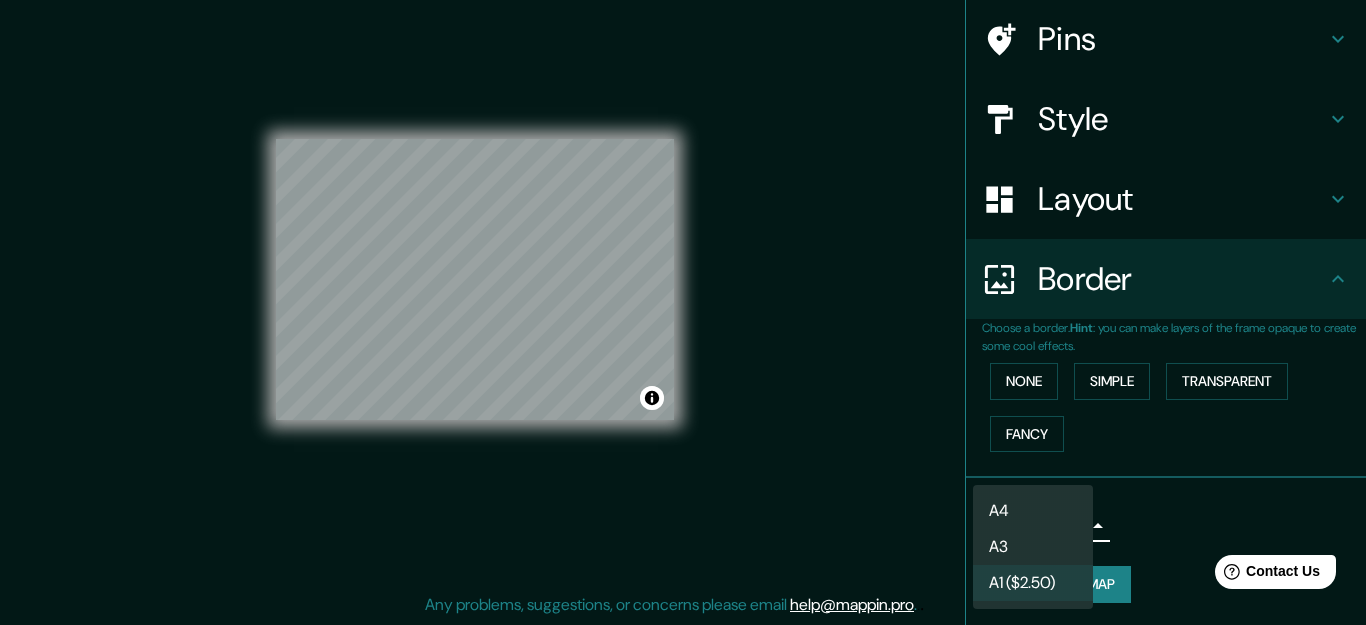 click on "Mappin Location Copoya, [STATE], [COUNTRY] Copoya  [STATE], [COUNTRY] Calle Copoya  29059 Tuxtla Gutiérrez, [STATE], [COUNTRY] [STATE]  [COUNTRY] [STATE]  Lo Espejo, Región Metropolitana de Santiago 9120000, Chile [STATE]  Chalatenango, Departamento de Chalatenango, El Salvador Pins Style Layout Border Choose a border.  Hint : you can make layers of the frame opaque to create some cool effects. None Simple Transparent Fancy Size A1 ($2.50) a3 Create your map © Mapbox   © OpenStreetMap   Improve this map Any problems, suggestions, or concerns please email    help@mappin.pro . . . A4 A3 A1 ($2.50)" at bounding box center (683, 278) 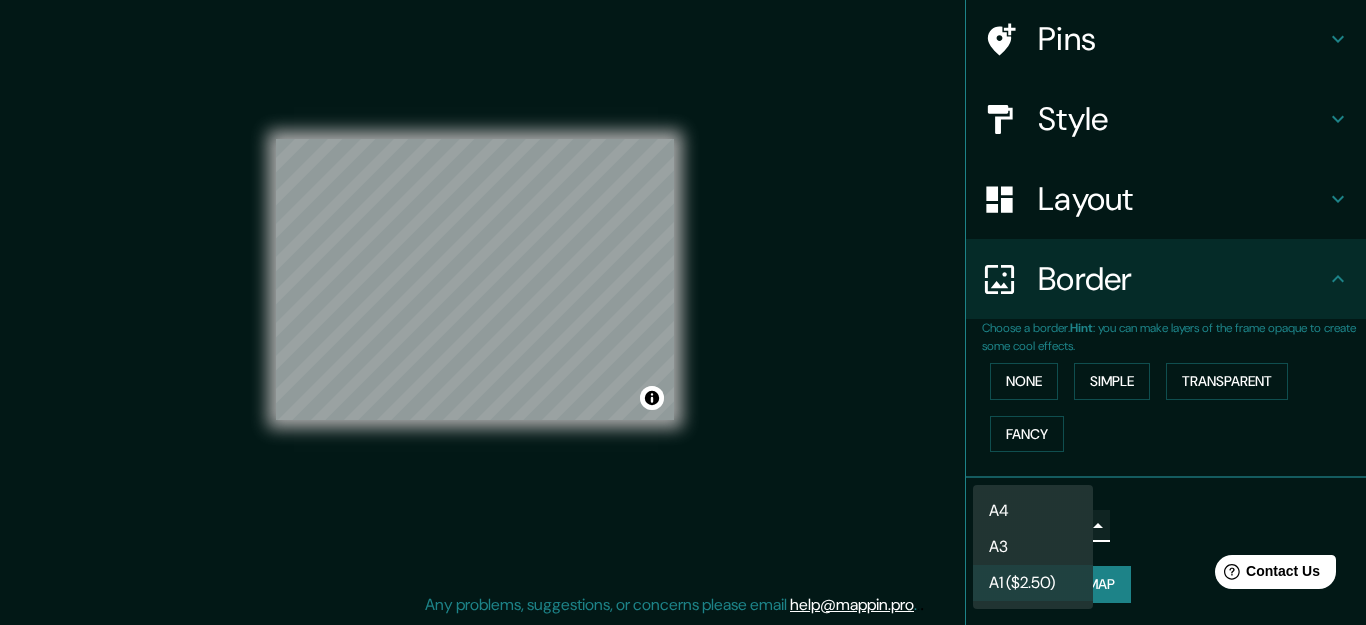 type on "single" 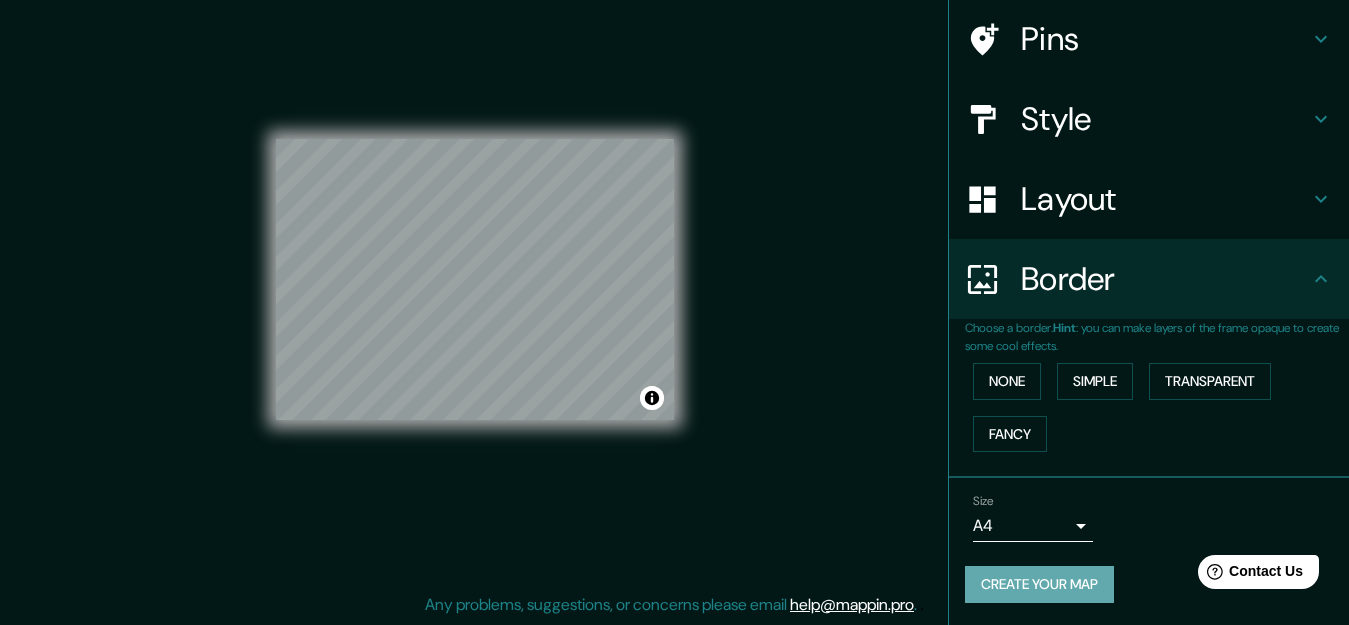 click on "Create your map" at bounding box center (1039, 584) 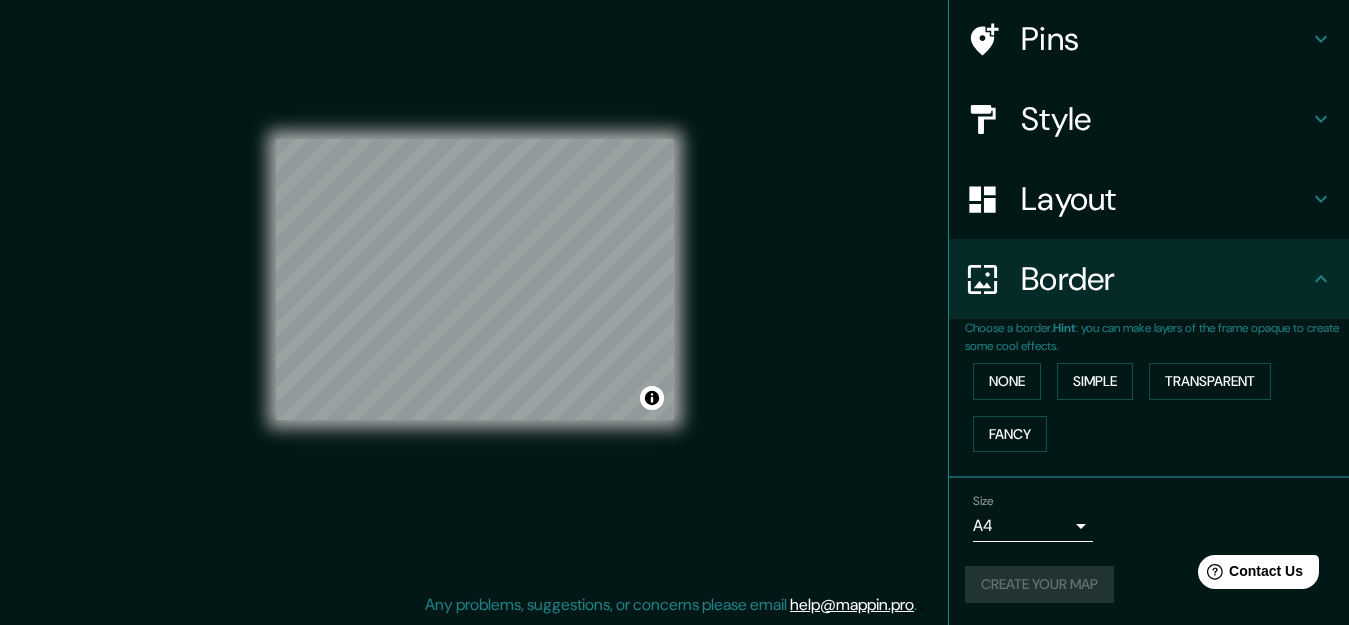 click on "Mappin Location Copoya, [STATE], [COUNTRY] Copoya  [STATE], [COUNTRY] Calle Copoya  29059 Tuxtla Gutiérrez, [STATE], [COUNTRY] [STATE]  [COUNTRY] [STATE]  Lo Espejo, Región Metropolitana de Santiago 9120000, Chile [STATE]  Chalatenango, Departamento de Chalatenango, El Salvador Pins Style Layout Border Choose a border.  Hint : you can make layers of the frame opaque to create some cool effects. None Simple Transparent Fancy Size A4 single Create your map © Mapbox   © OpenStreetMap   Improve this map Any problems, suggestions, or concerns please email    help@mappin.pro . . ." at bounding box center (674, 295) 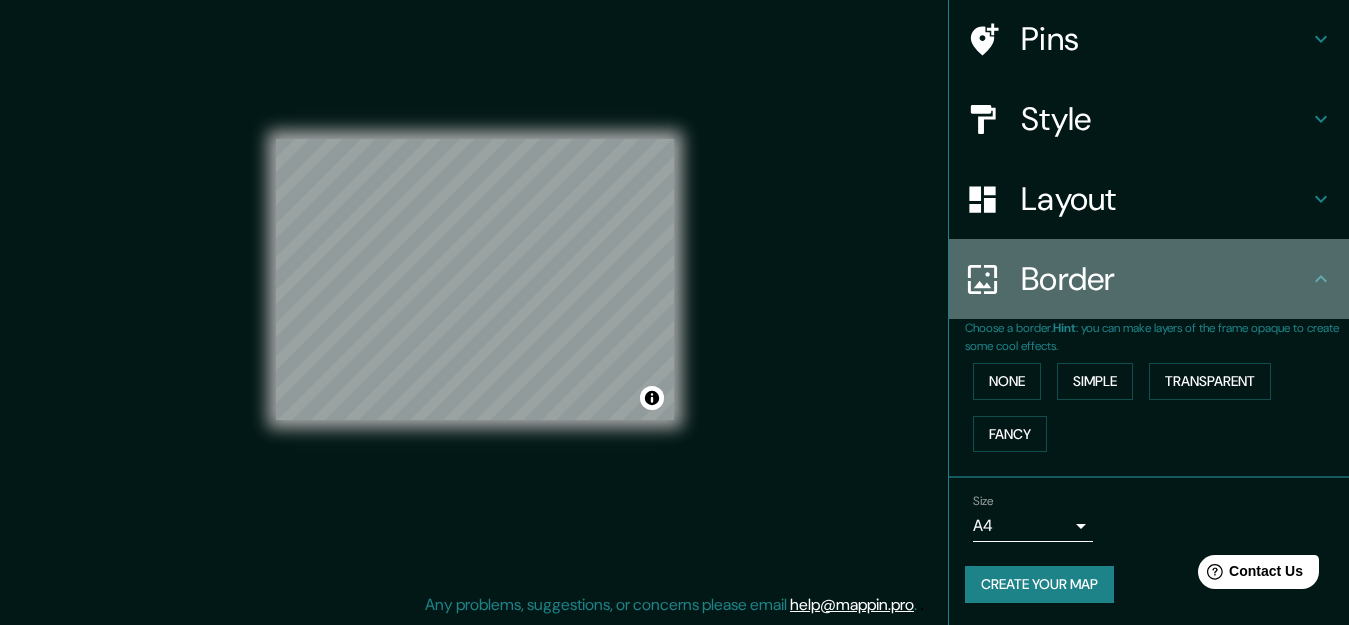 click 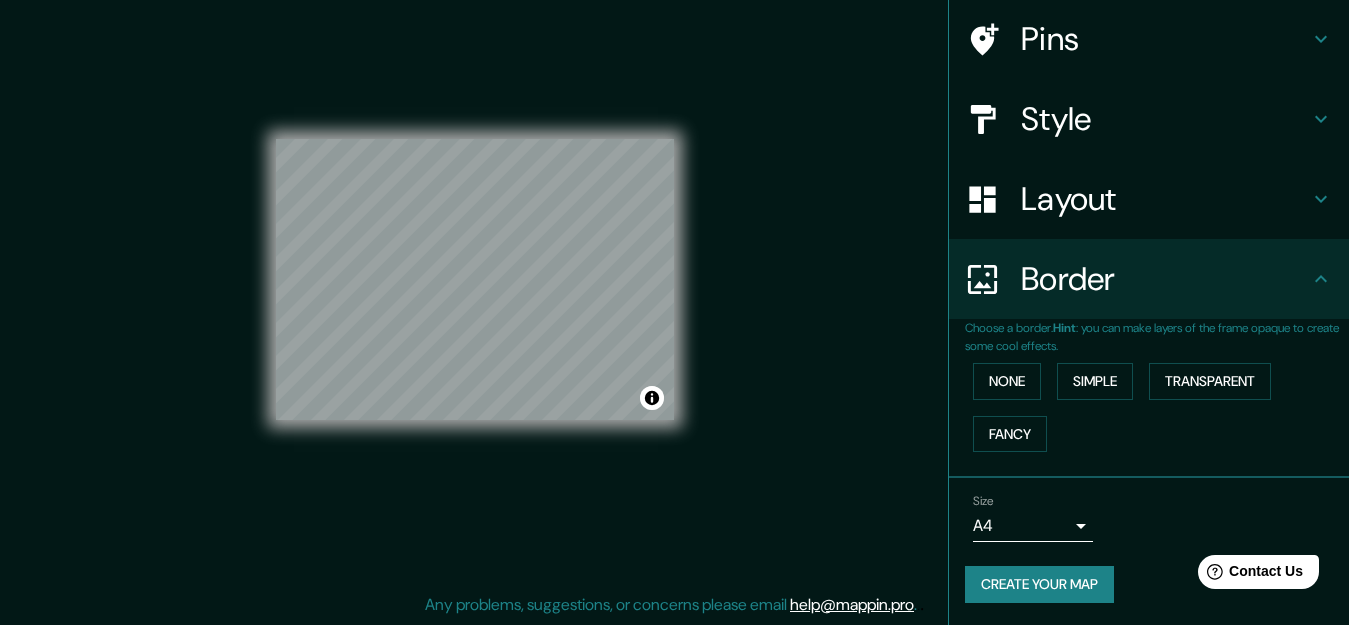 click on "Mappin Location Copoya, [STATE], [COUNTRY] Copoya  [STATE], [COUNTRY] Calle Copoya  29059 Tuxtla Gutiérrez, [STATE], [COUNTRY] [STATE]  [COUNTRY] [STATE]  Lo Espejo, Región Metropolitana de Santiago 9120000, Chile [STATE]  Chalatenango, Departamento de Chalatenango, El Salvador Pins Style Layout Border Choose a border.  Hint : you can make layers of the frame opaque to create some cool effects. None Simple Transparent Fancy Size A4 single Create your map © Mapbox   © OpenStreetMap   Improve this map Any problems, suggestions, or concerns please email    help@mappin.pro . . ." at bounding box center [674, 295] 